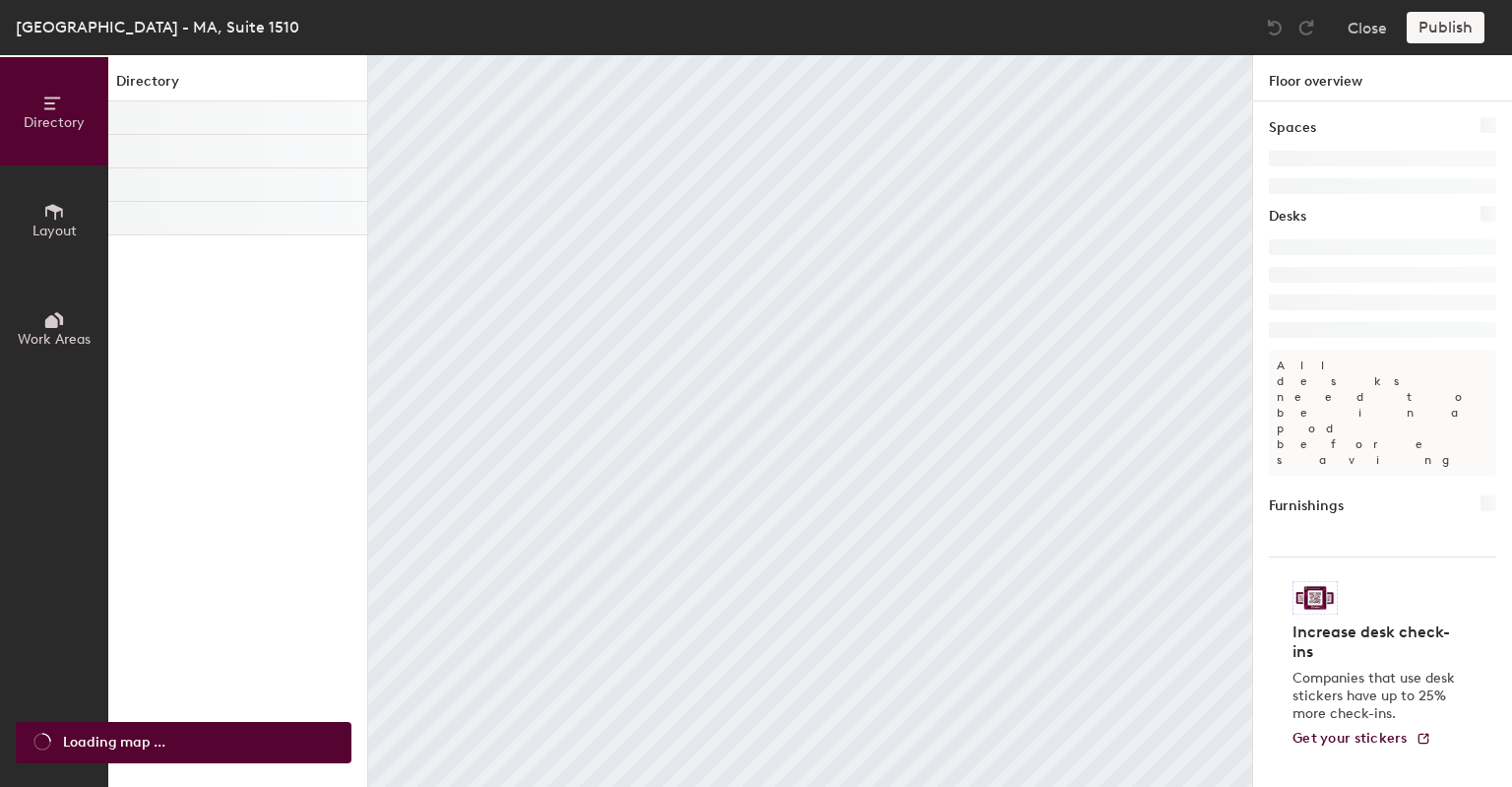 scroll, scrollTop: 0, scrollLeft: 0, axis: both 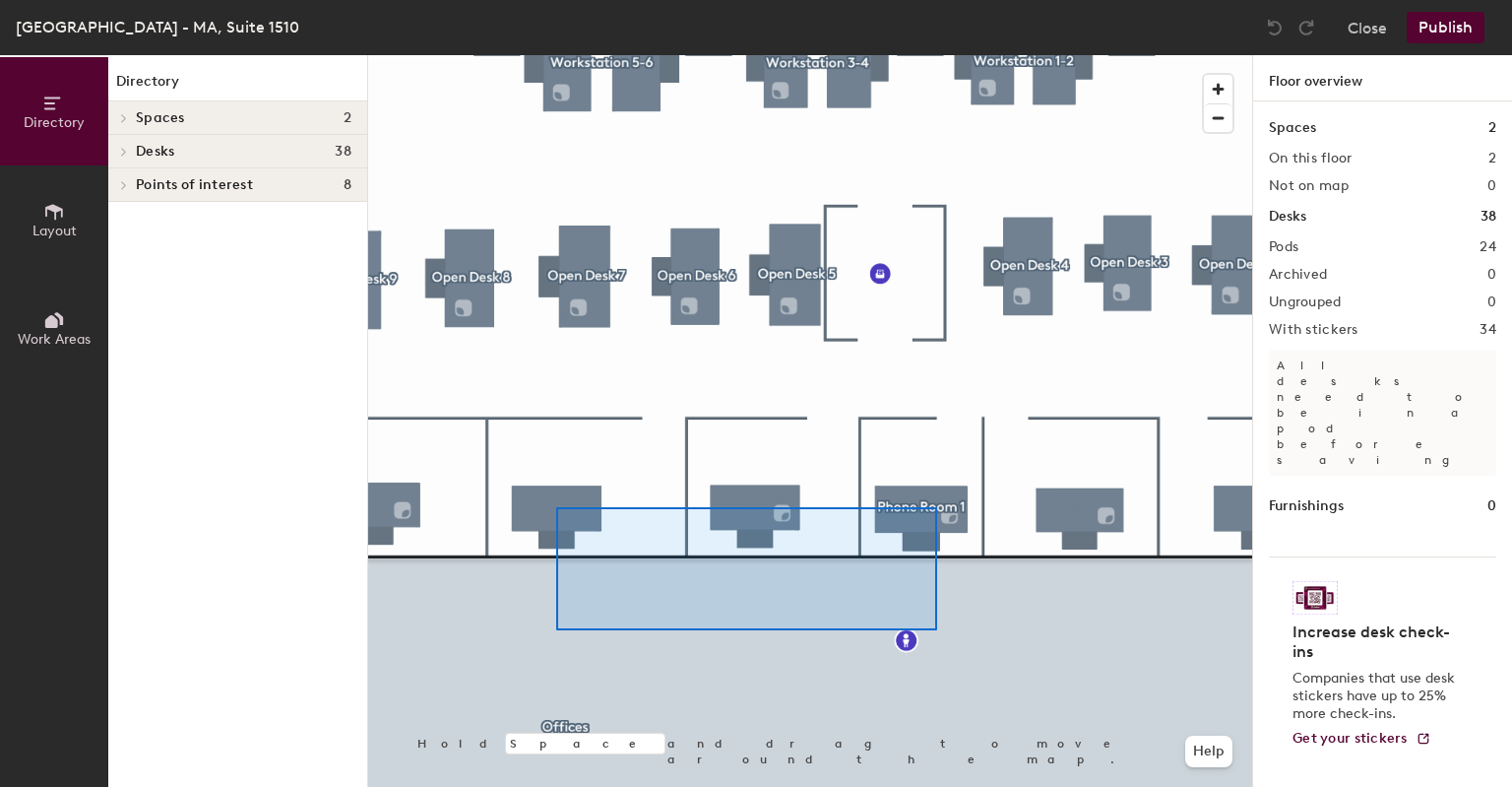 click 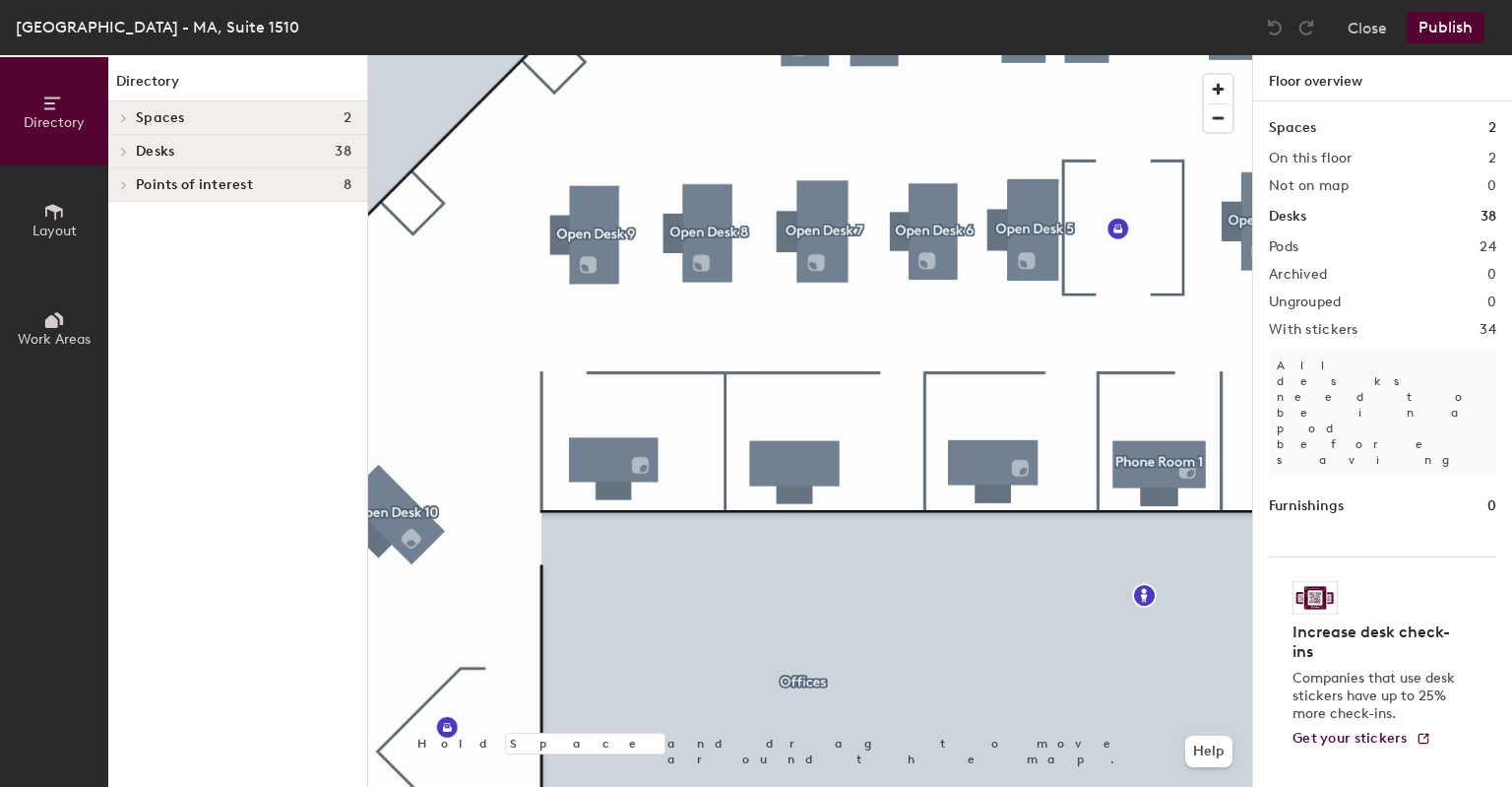 click on "Directory" 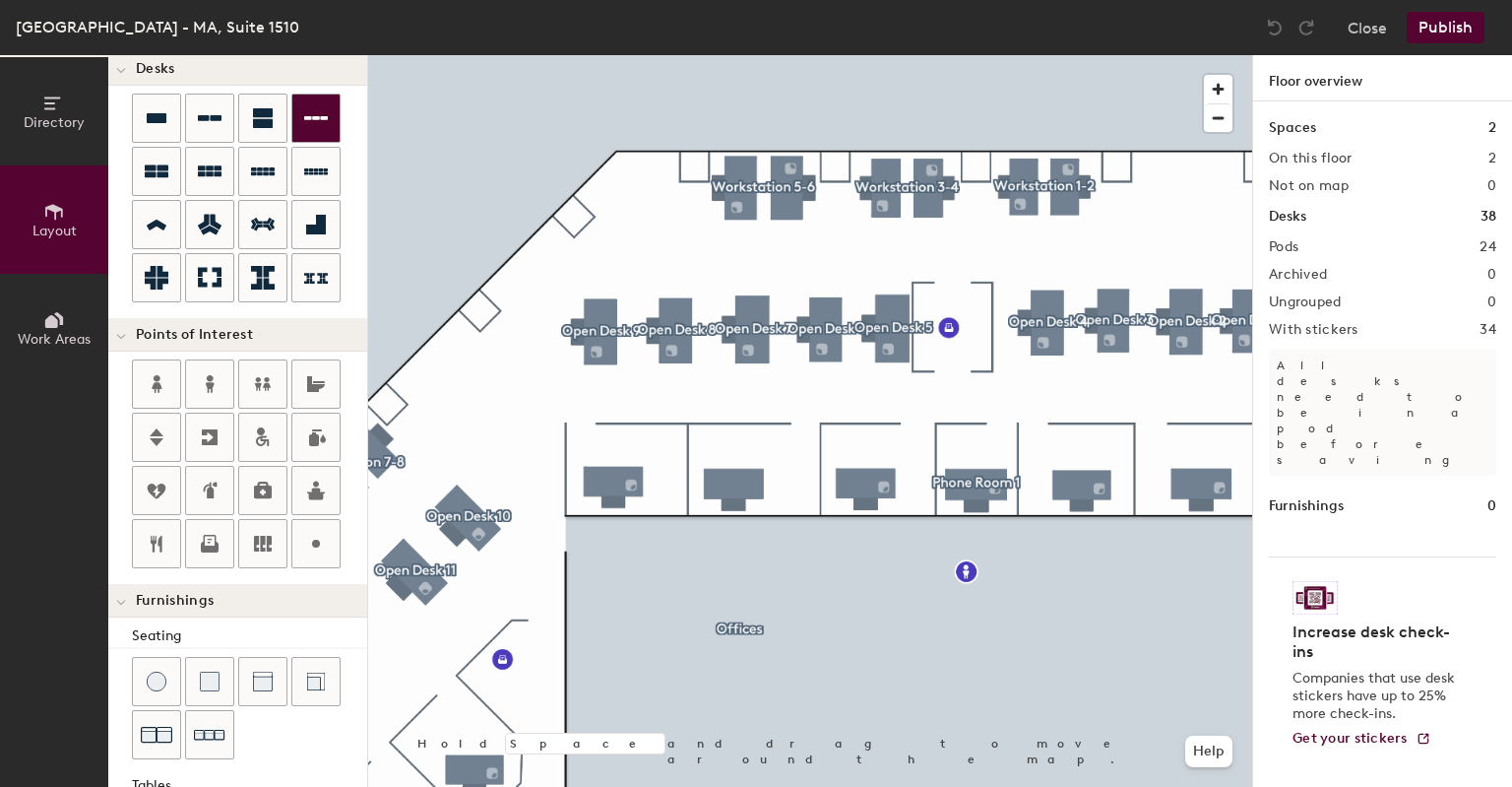 scroll, scrollTop: 0, scrollLeft: 0, axis: both 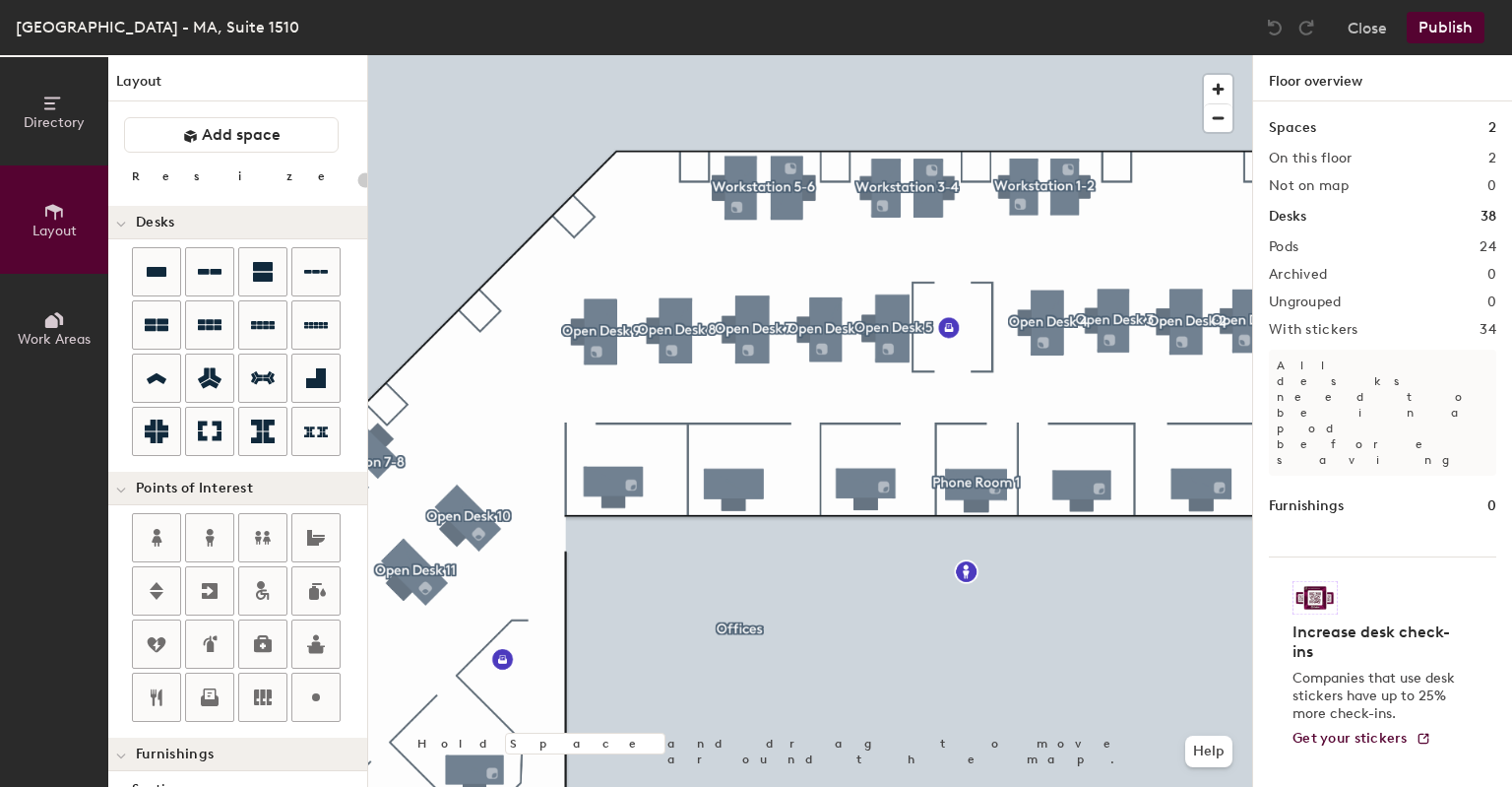 click on "Work Areas" 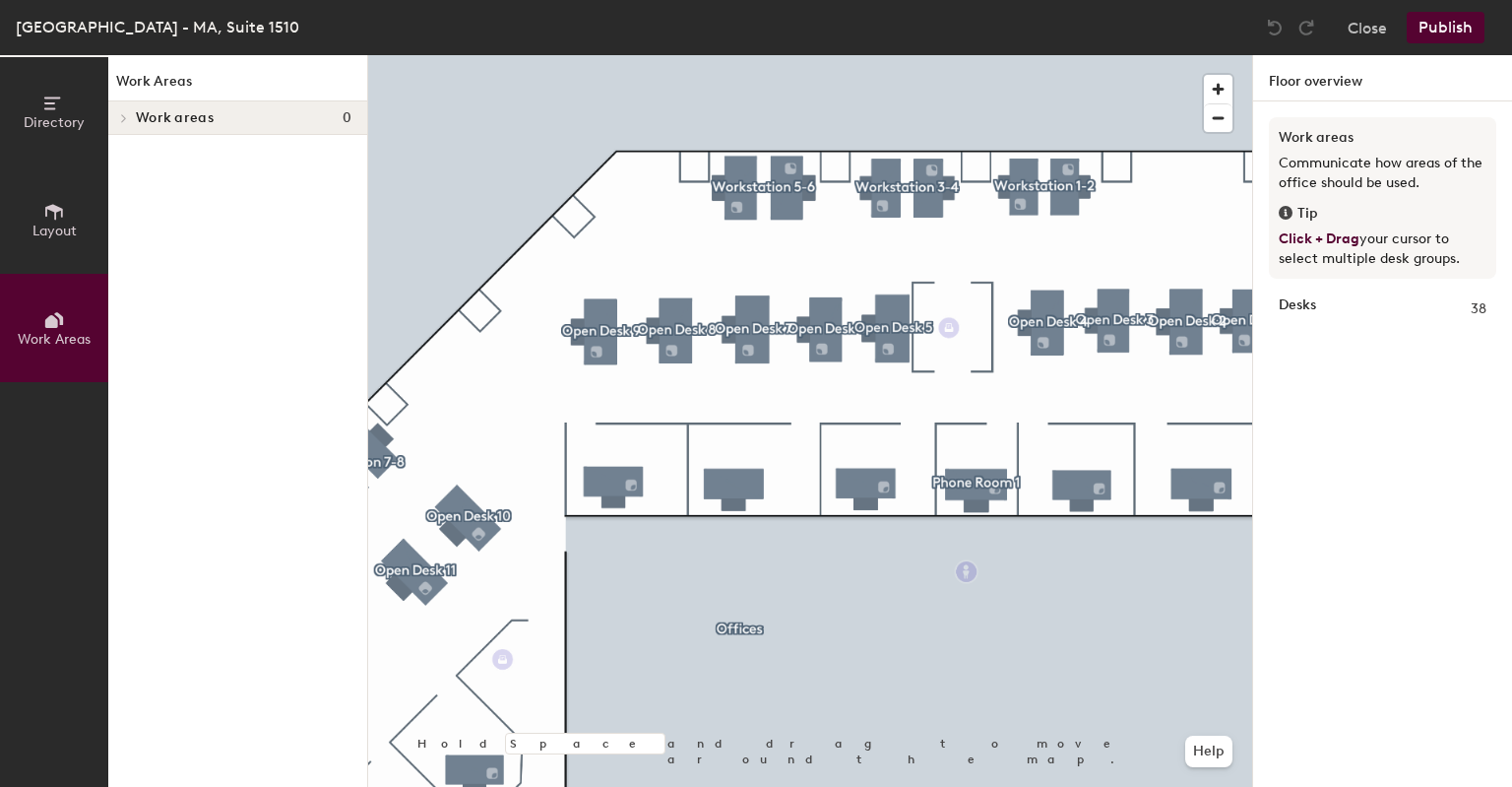 click 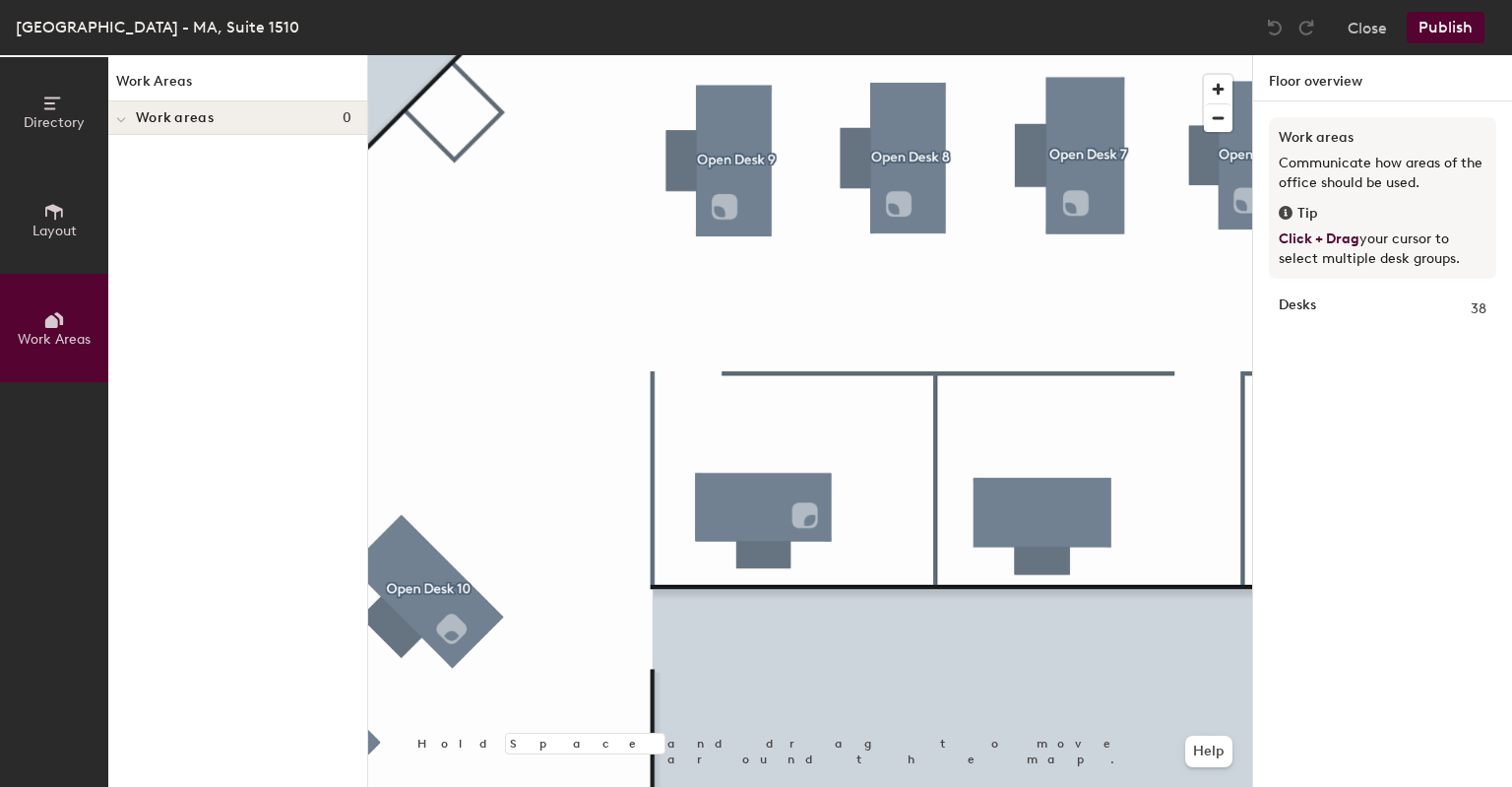 click on "Layout" 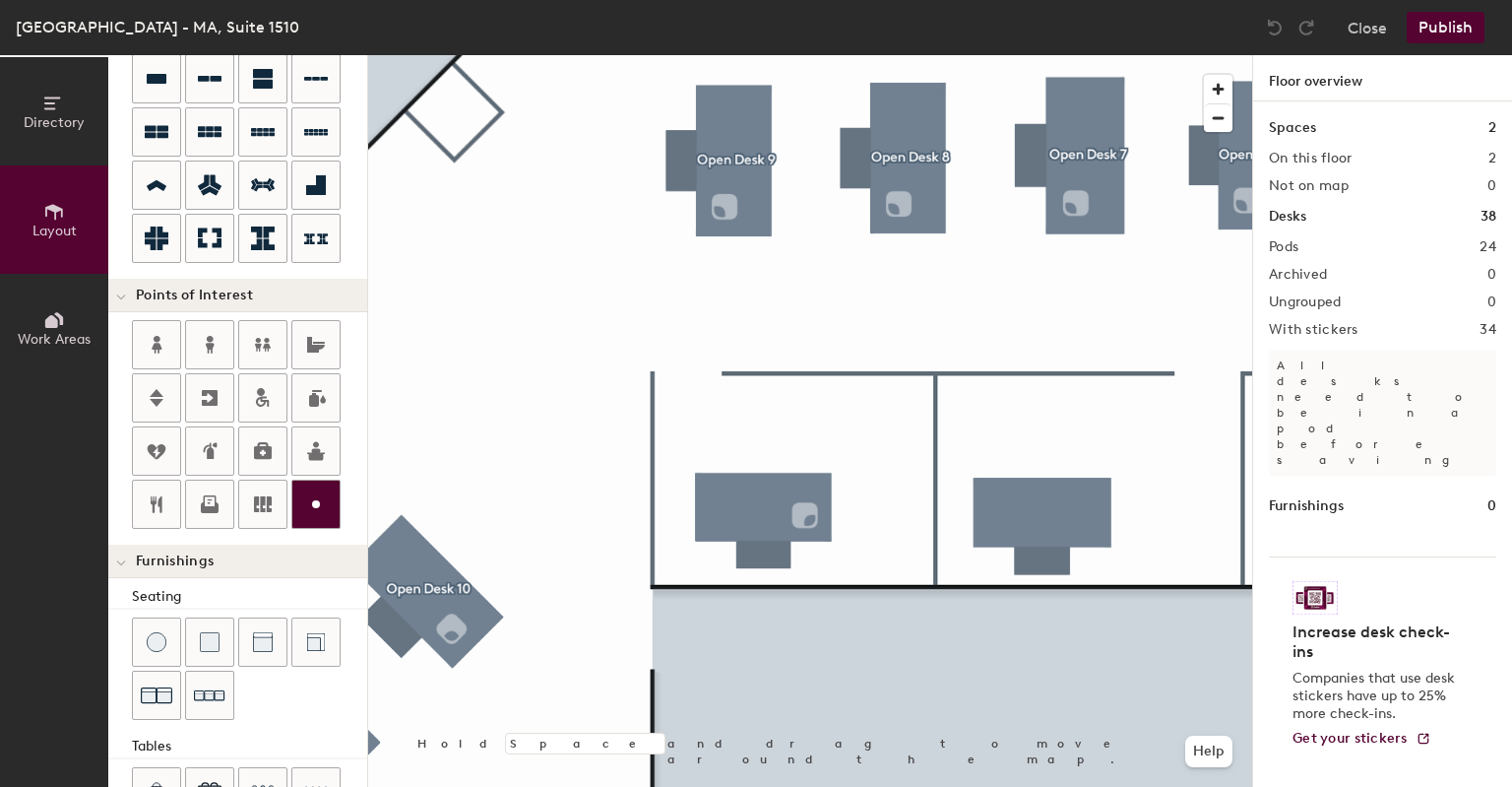 scroll, scrollTop: 197, scrollLeft: 0, axis: vertical 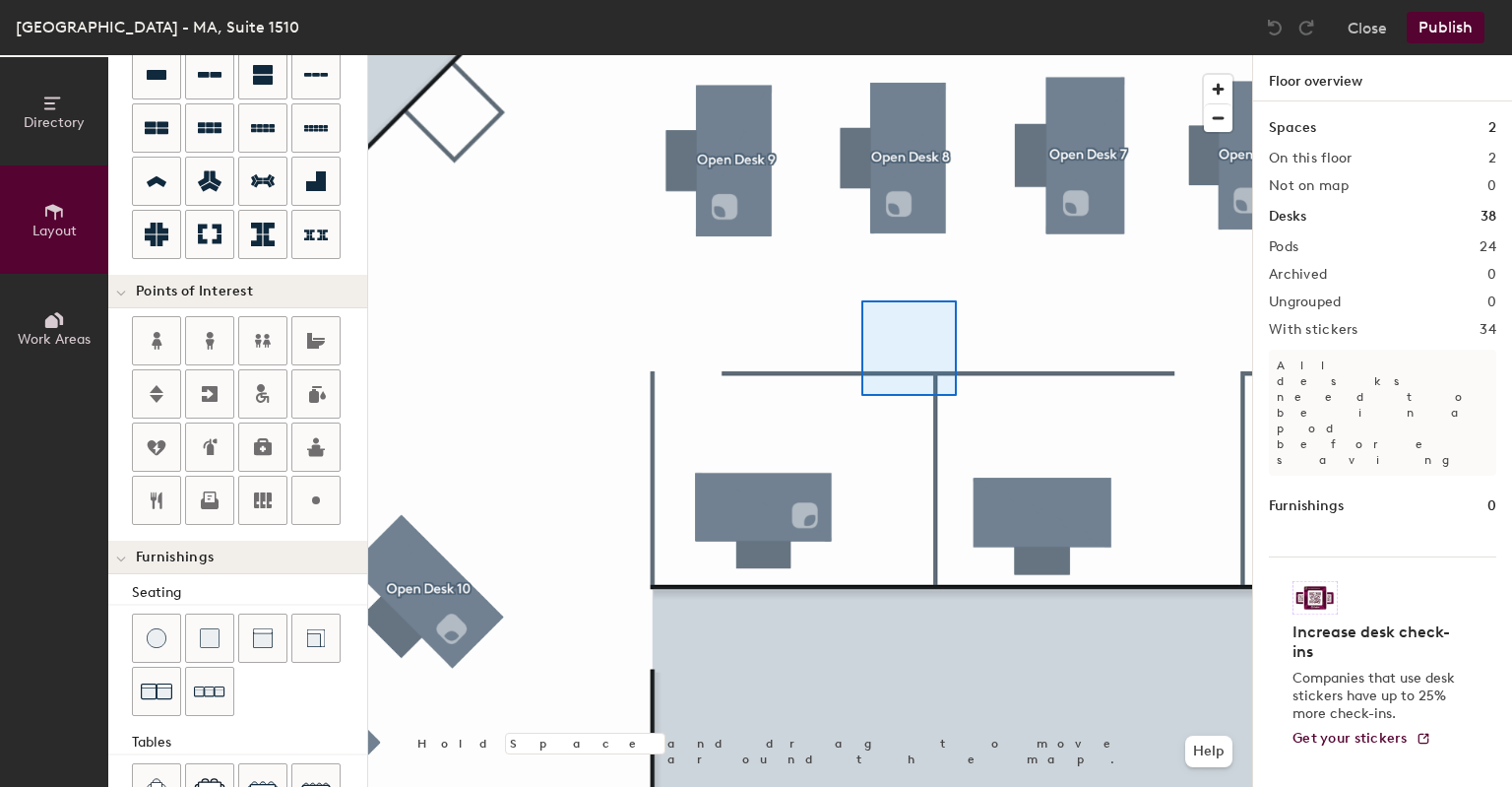 click 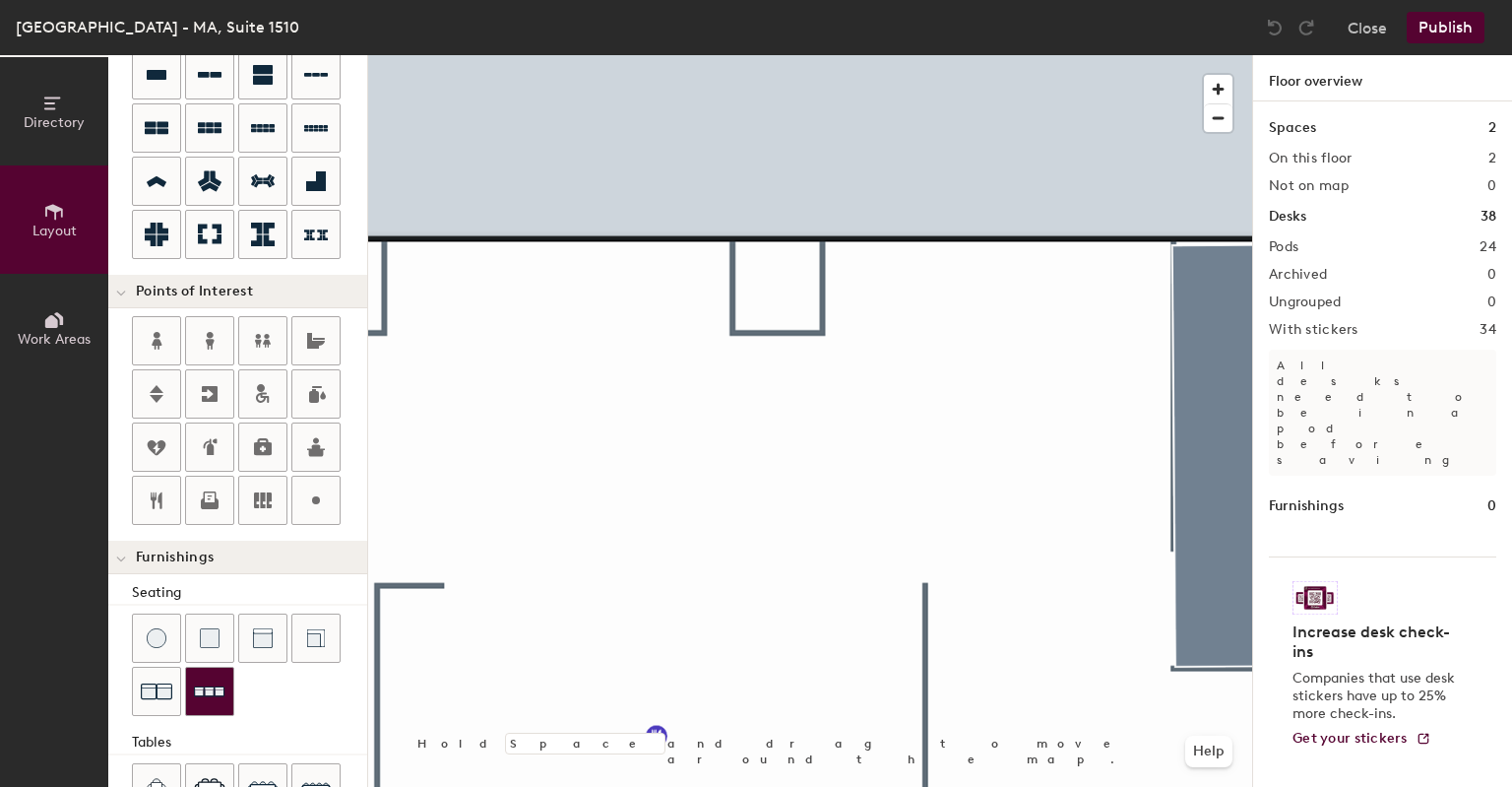 click 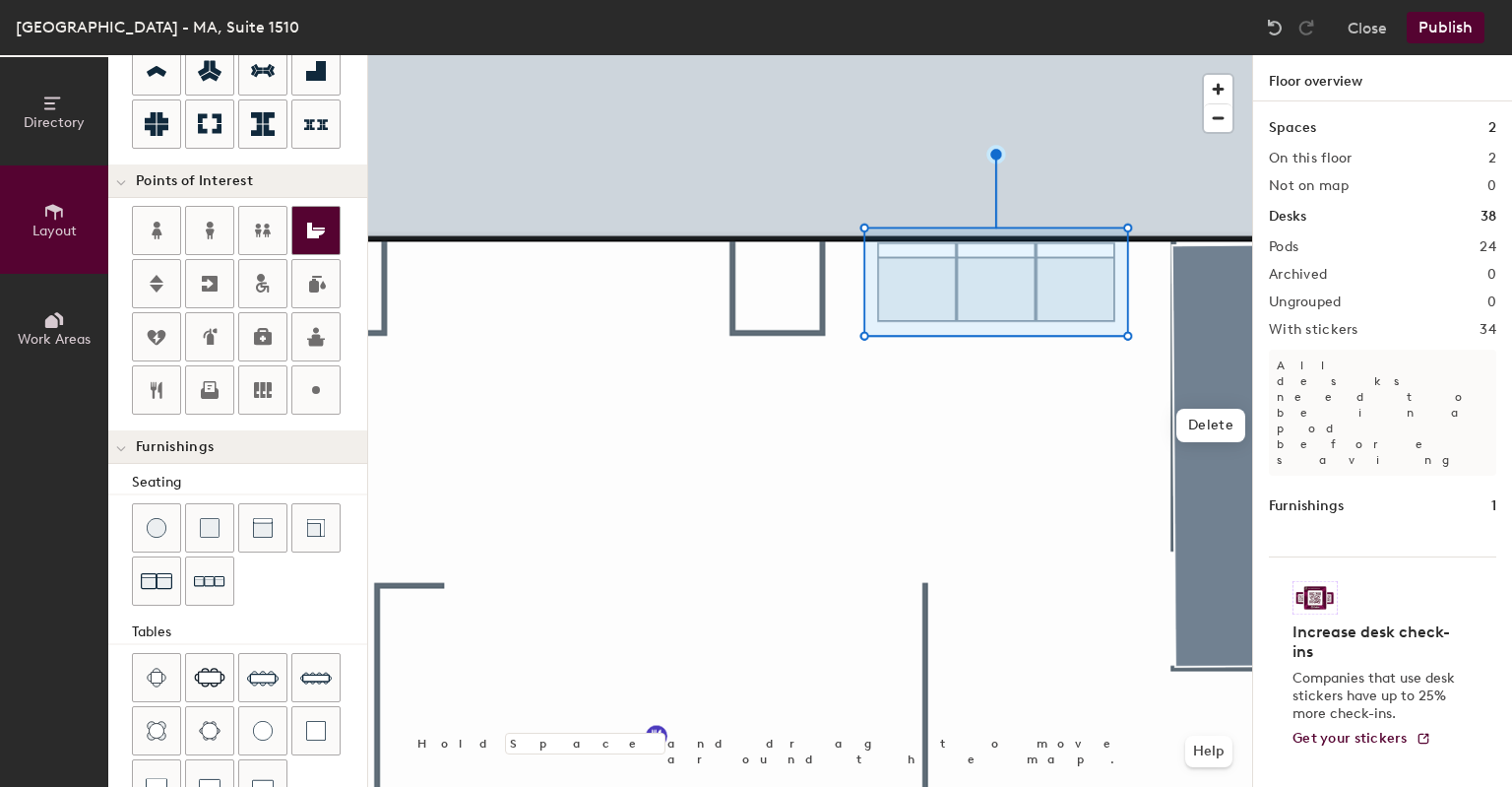 scroll, scrollTop: 449, scrollLeft: 0, axis: vertical 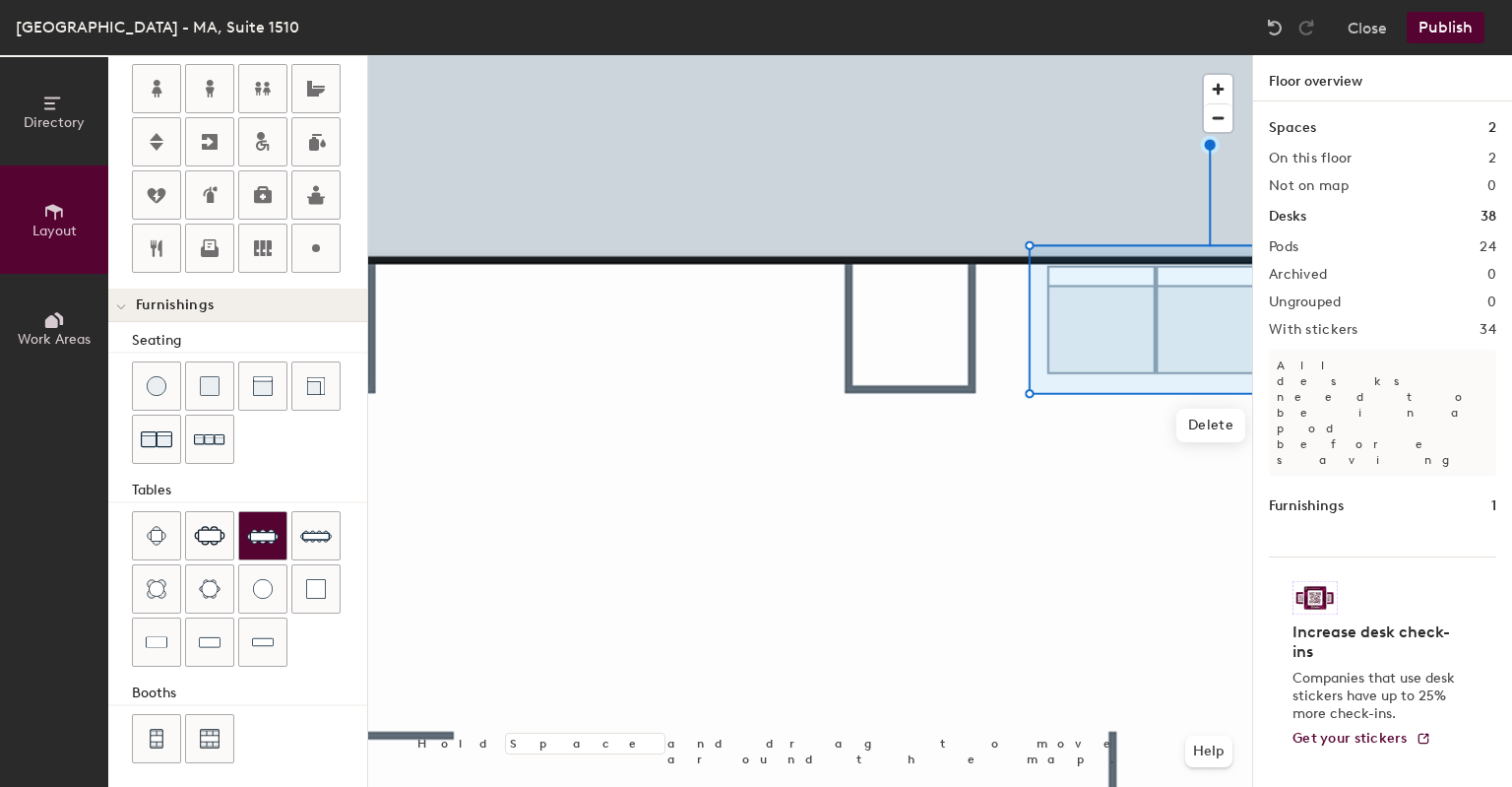 click 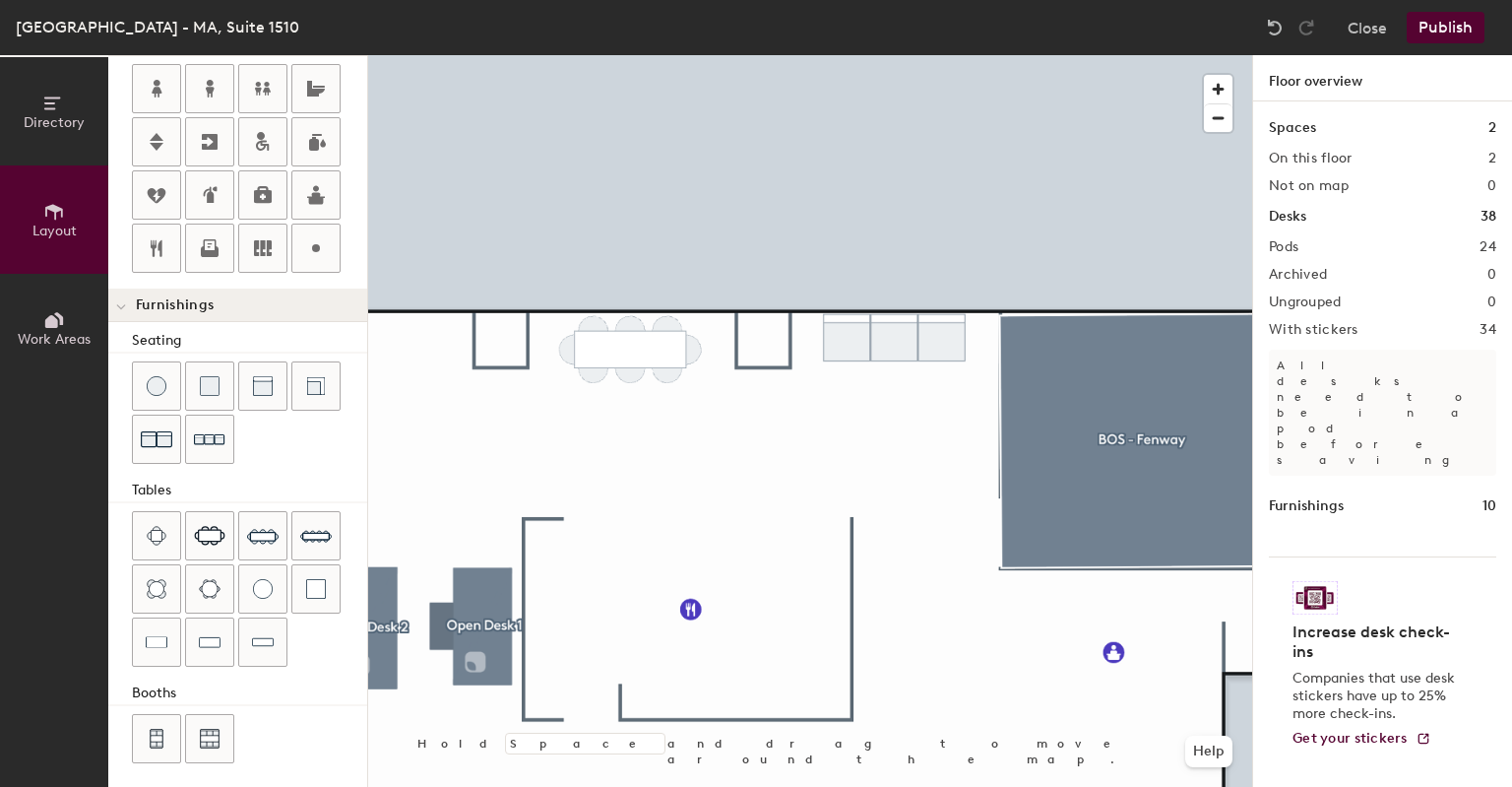 click on "Directory Layout Work Areas Layout   Add space Resize Desks Points of Interest Furnishings Seating Tables Booths Hold Space and drag to move around the map. Help Floor overview Spaces 2 On this floor 2 Not on map 0 Desks 38 Pods 24 Archived 0 Ungrouped 0 With stickers 34 All desks need to be in a pod before saving Furnishings 10 Increase desk check-ins Companies that use desk stickers have up to 25% more check-ins. Get your stickers" 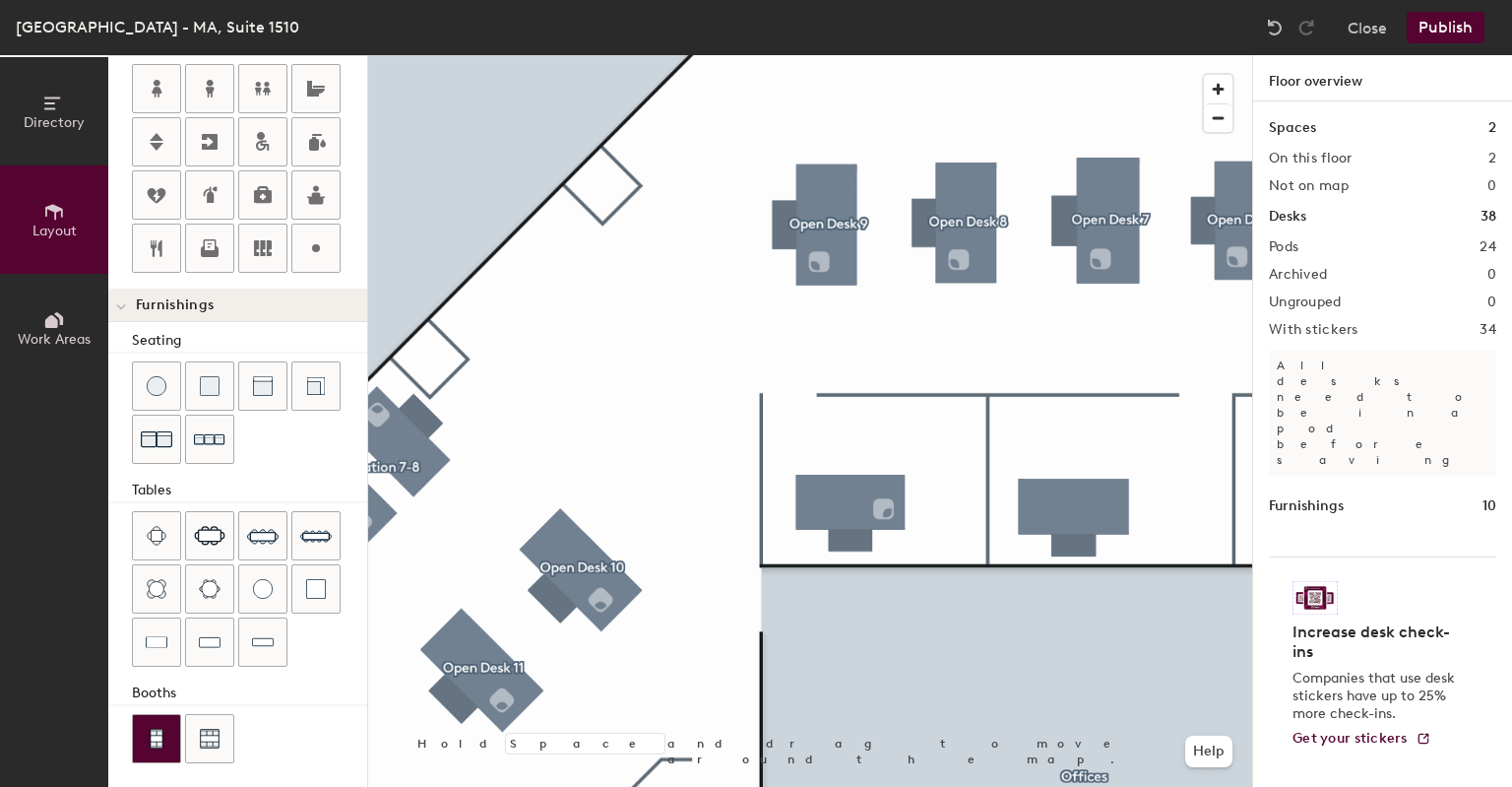 click 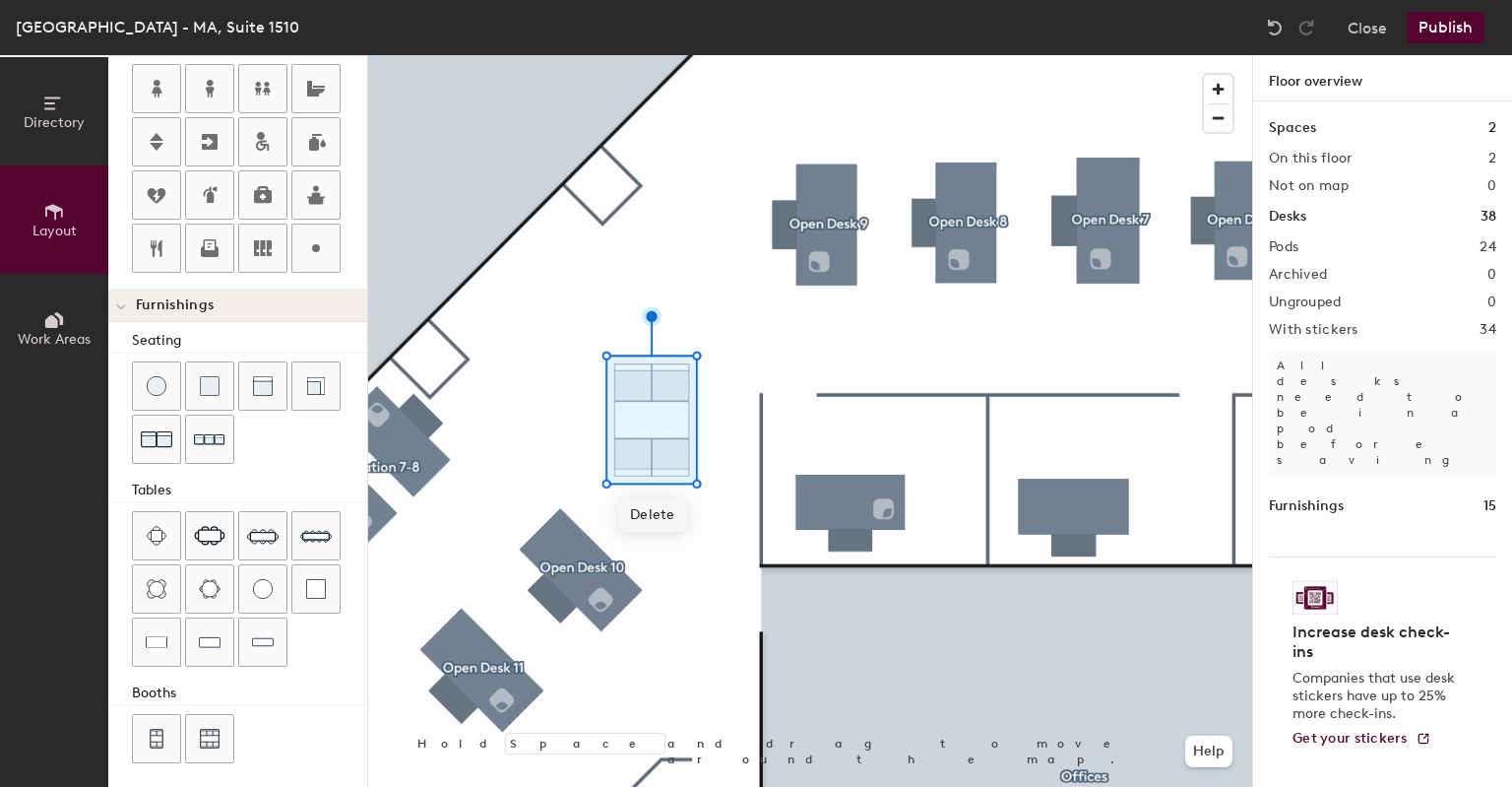 click on "Delete" 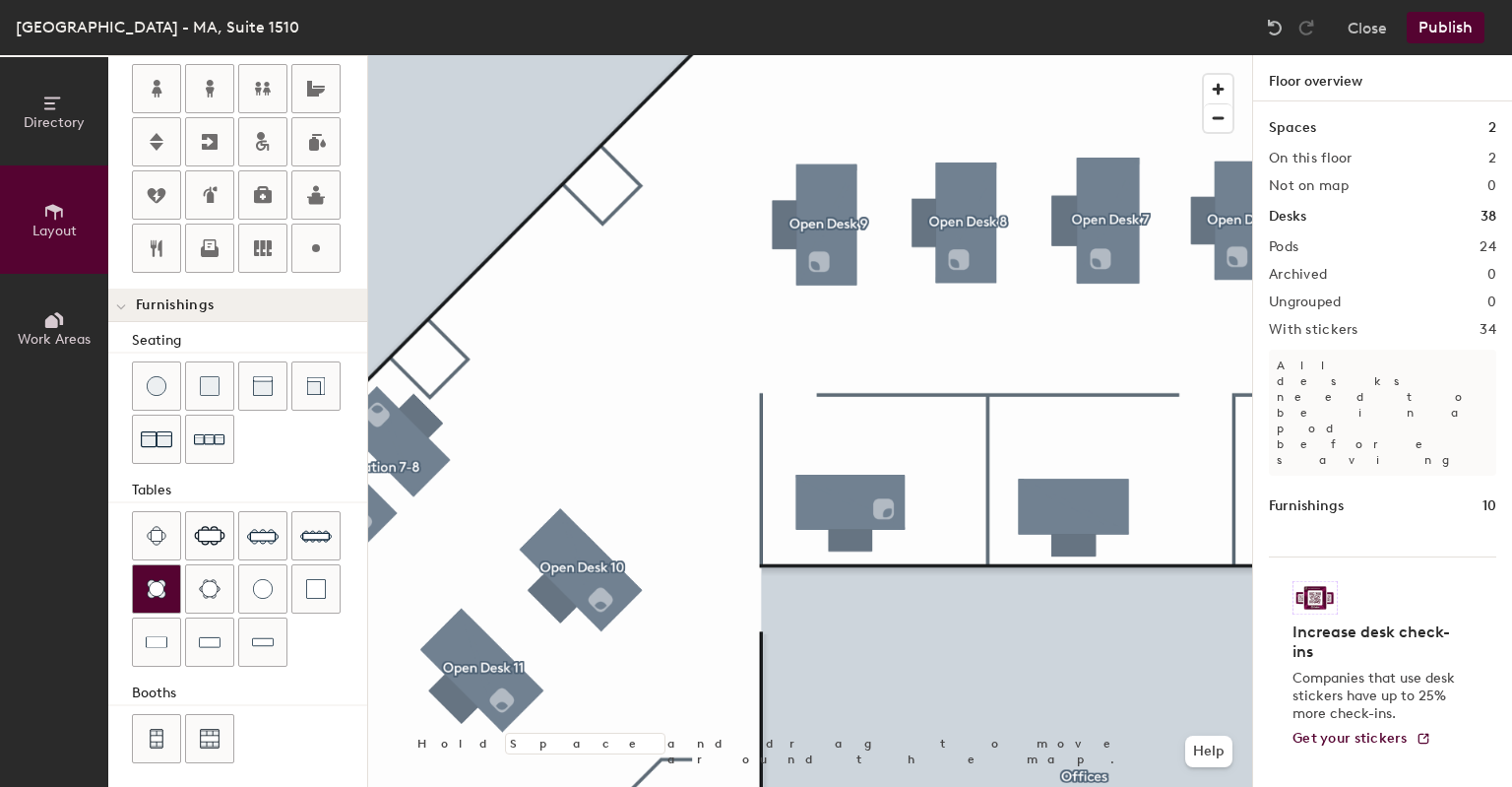 click 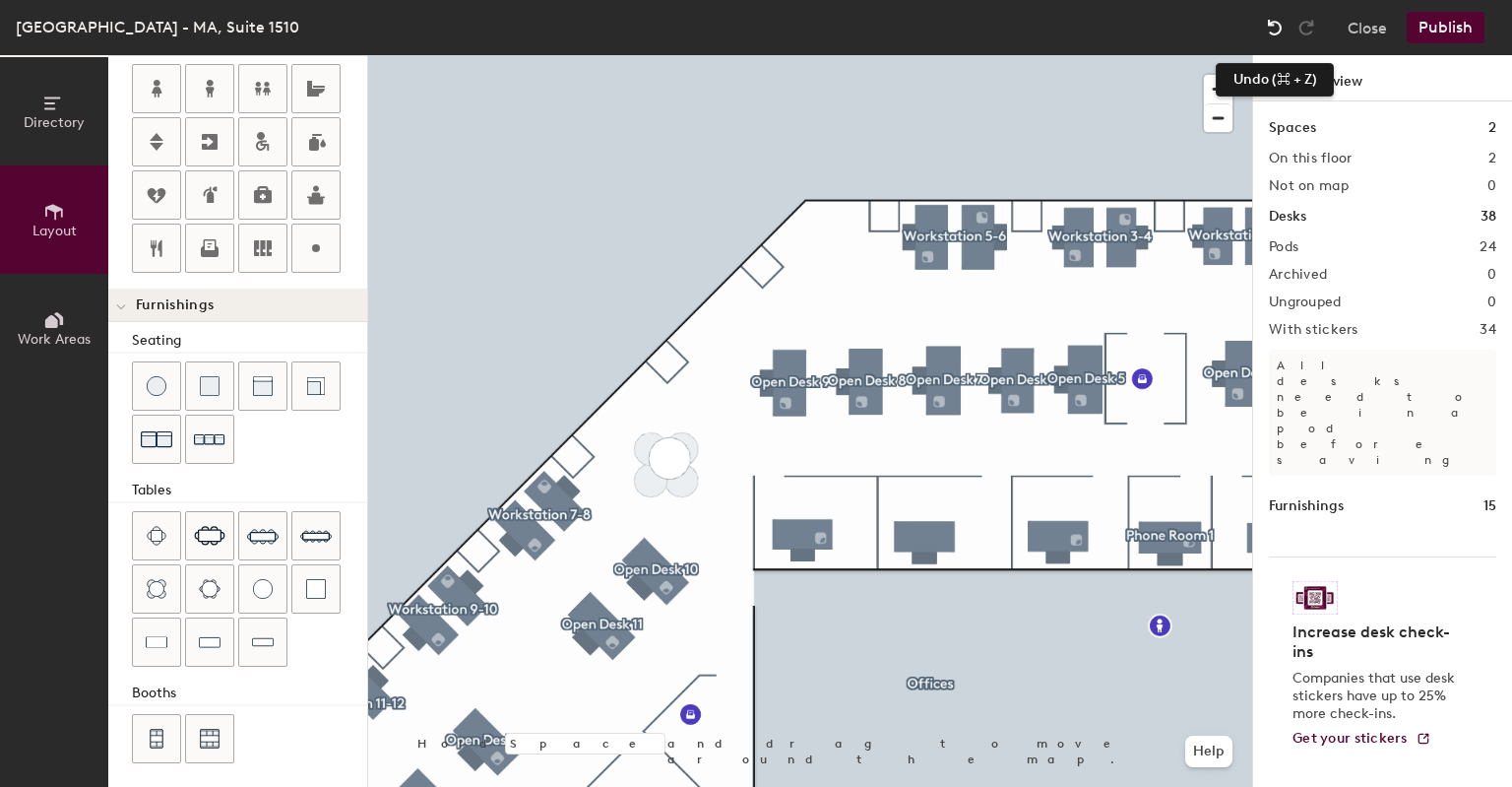 click 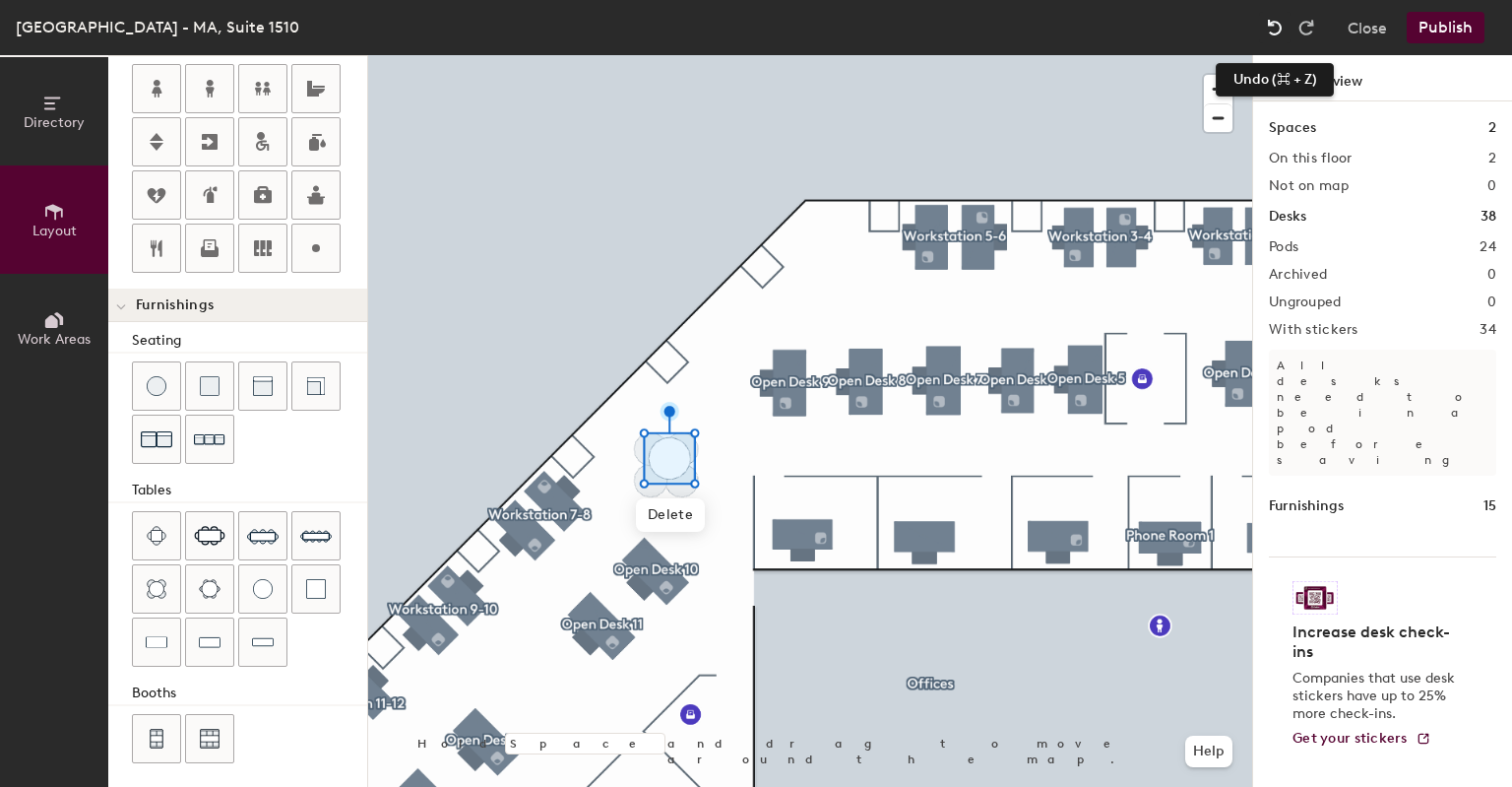 click 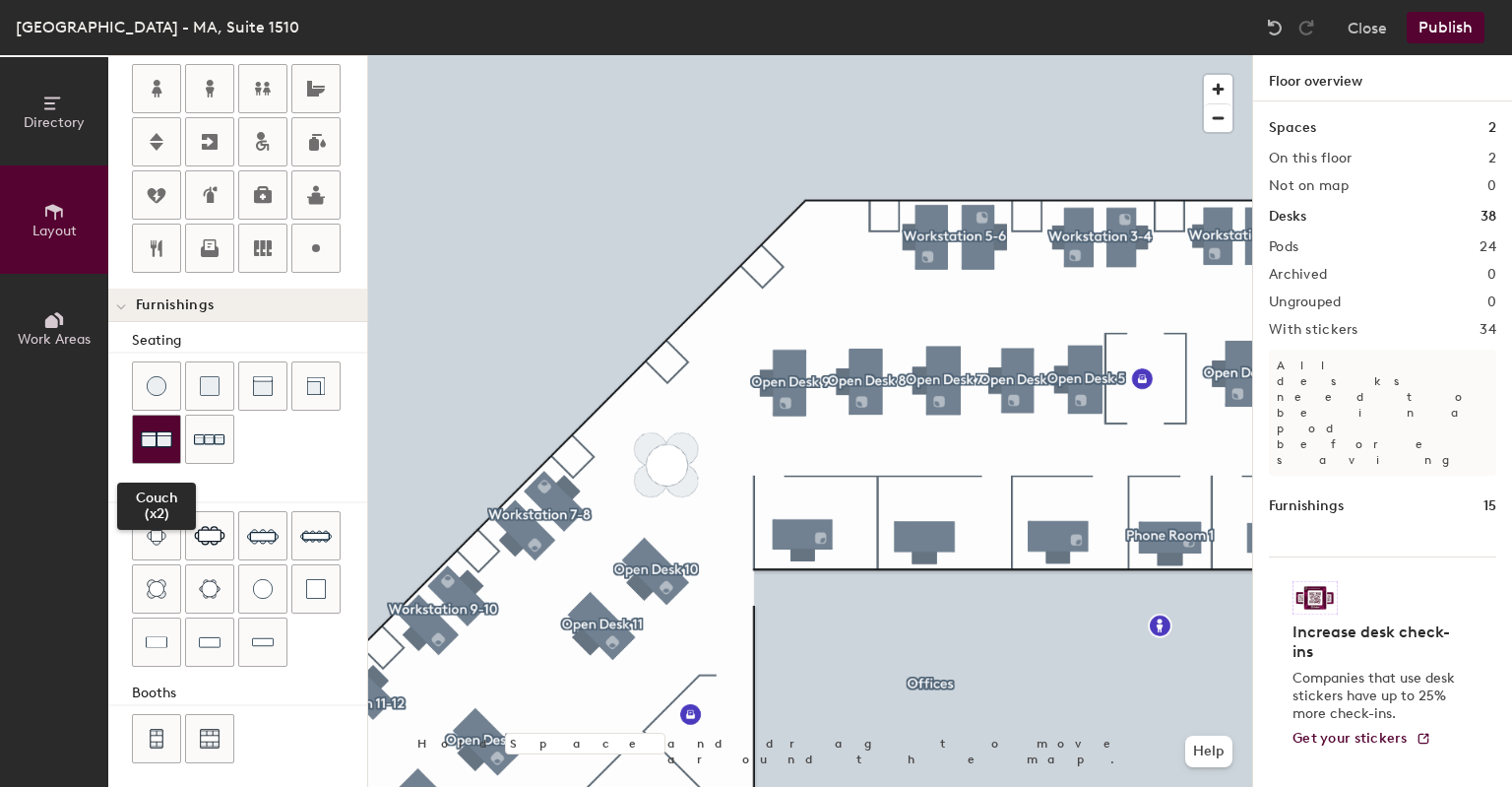 click 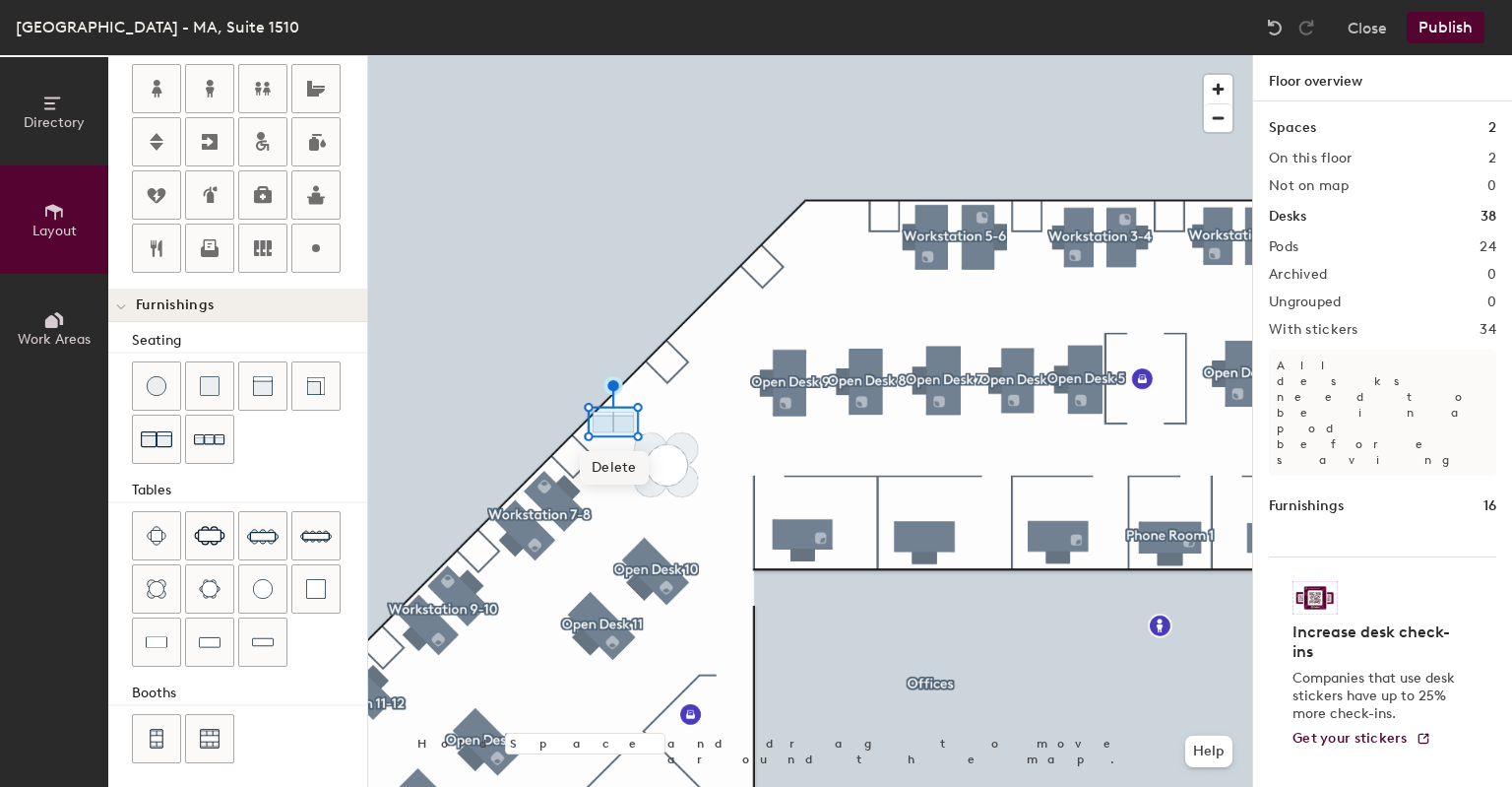click on "Delete" 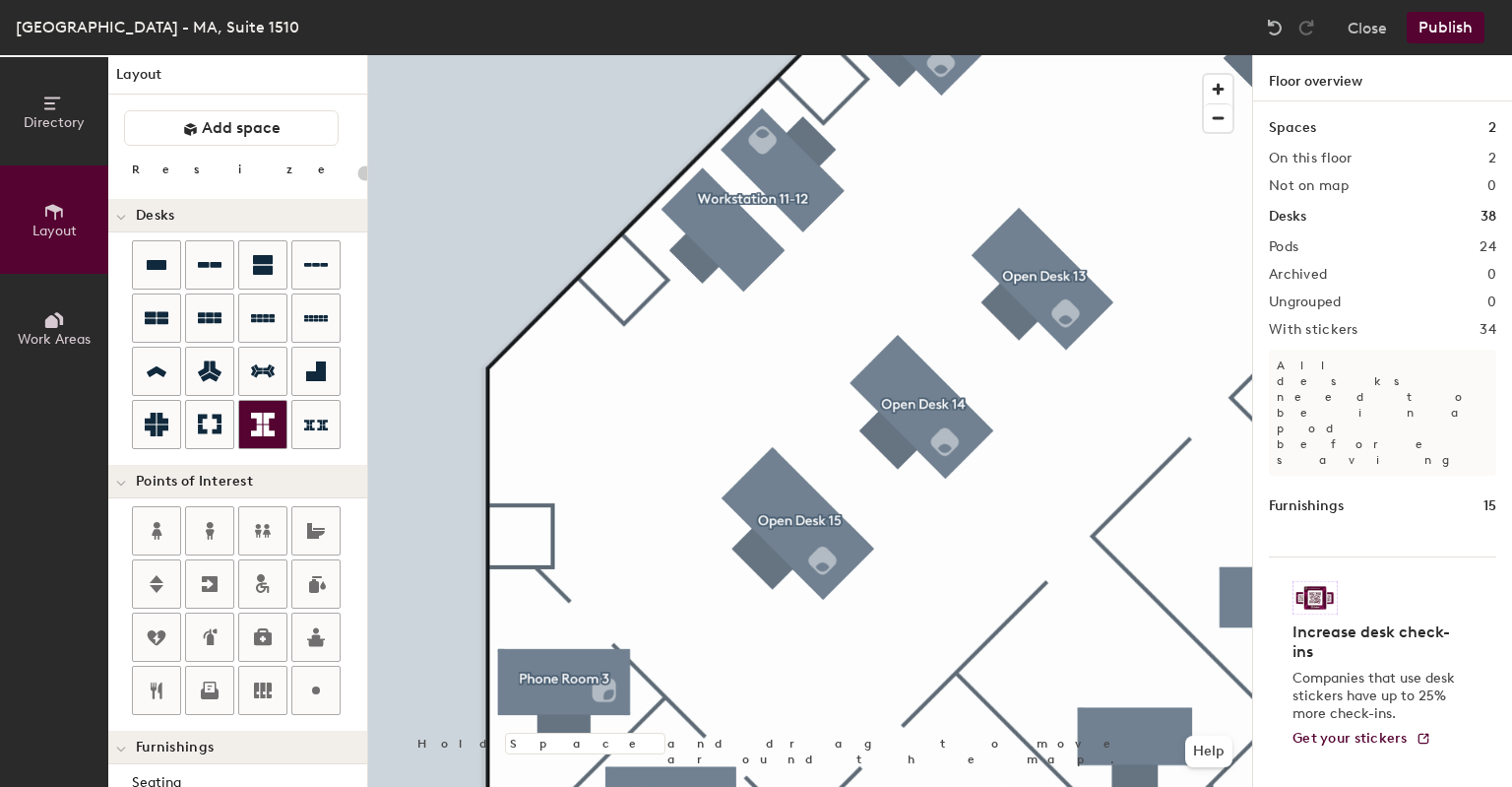 scroll, scrollTop: 0, scrollLeft: 0, axis: both 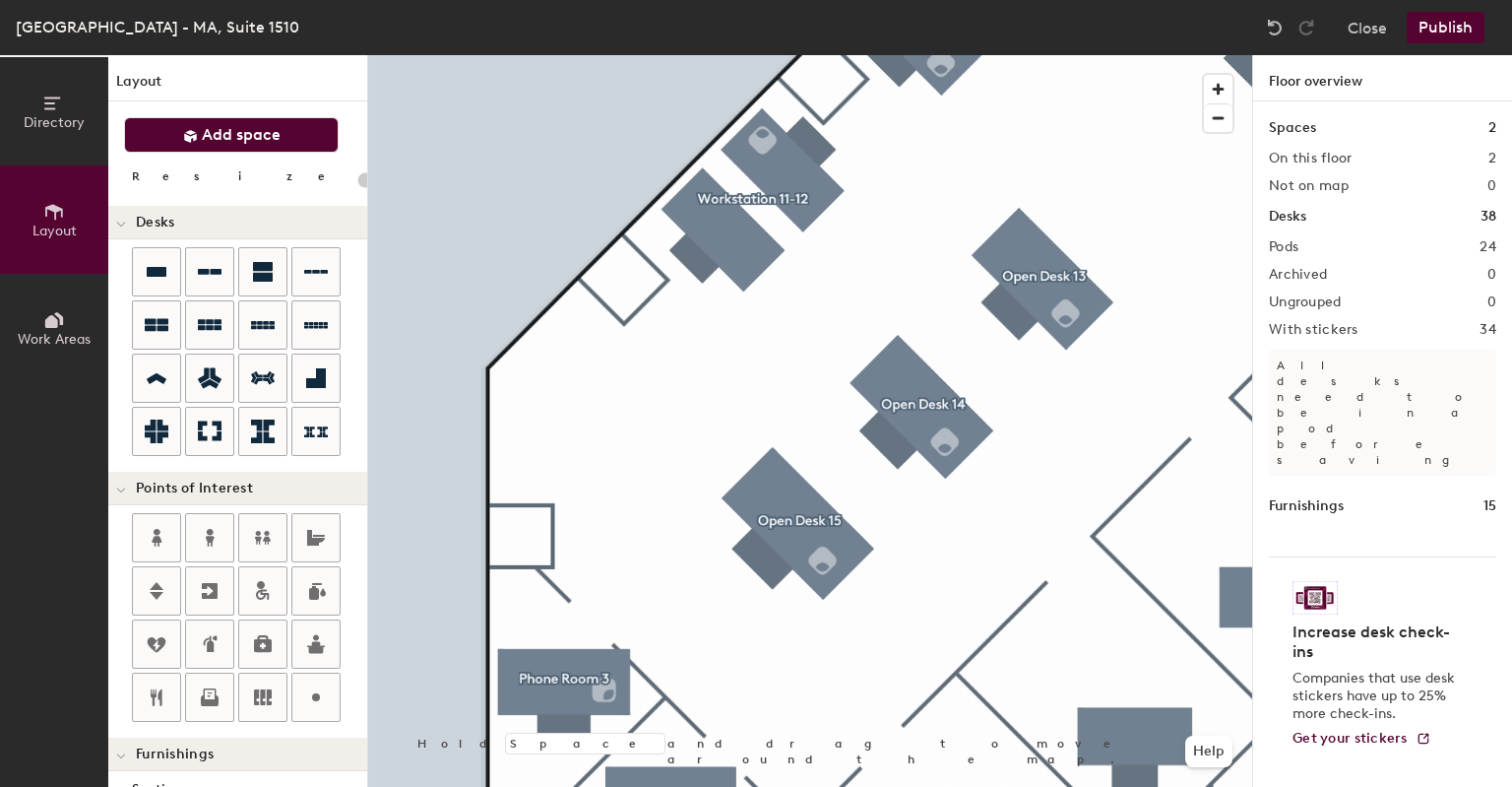 click on "Add space" 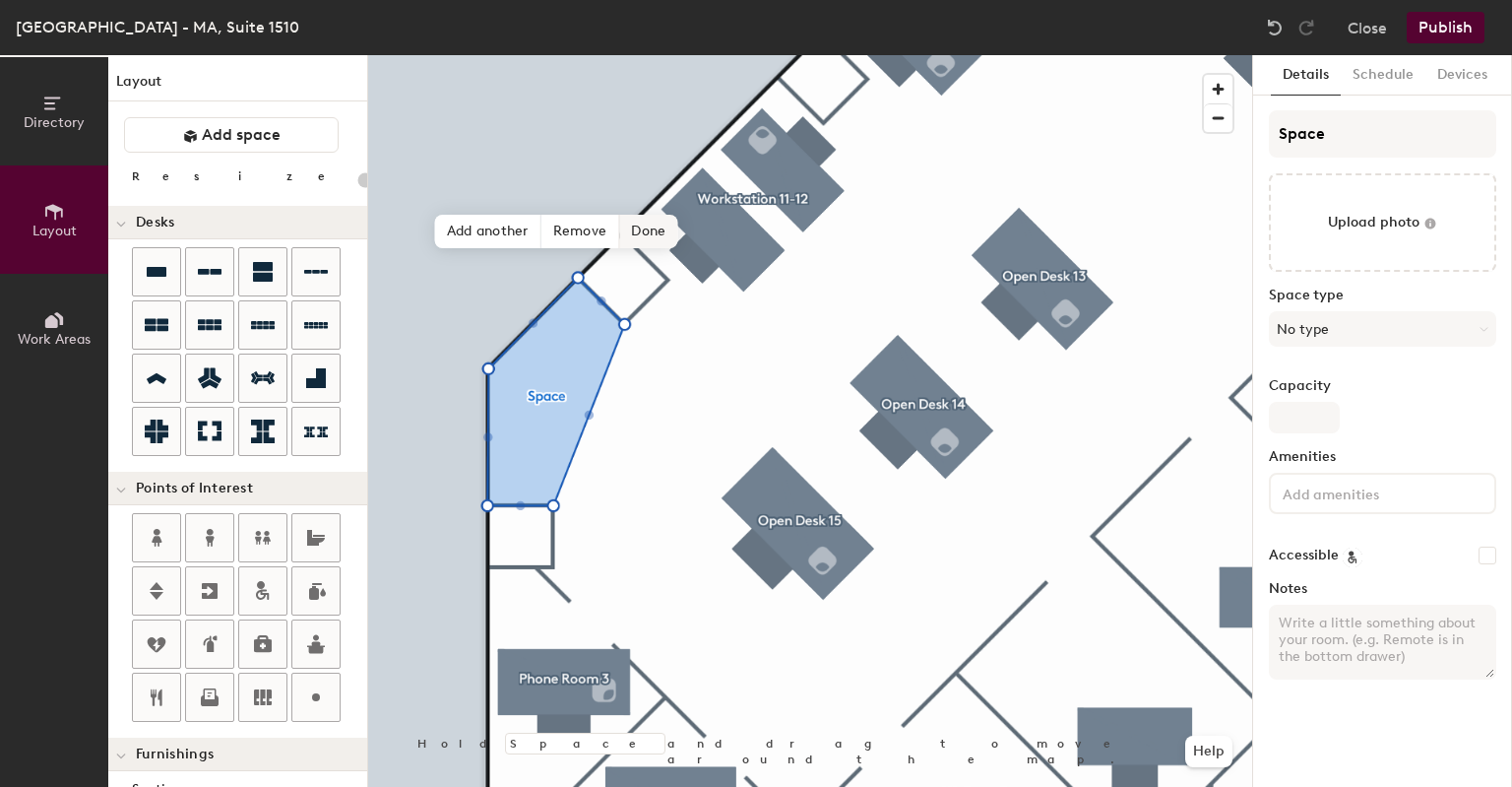 click on "Done" 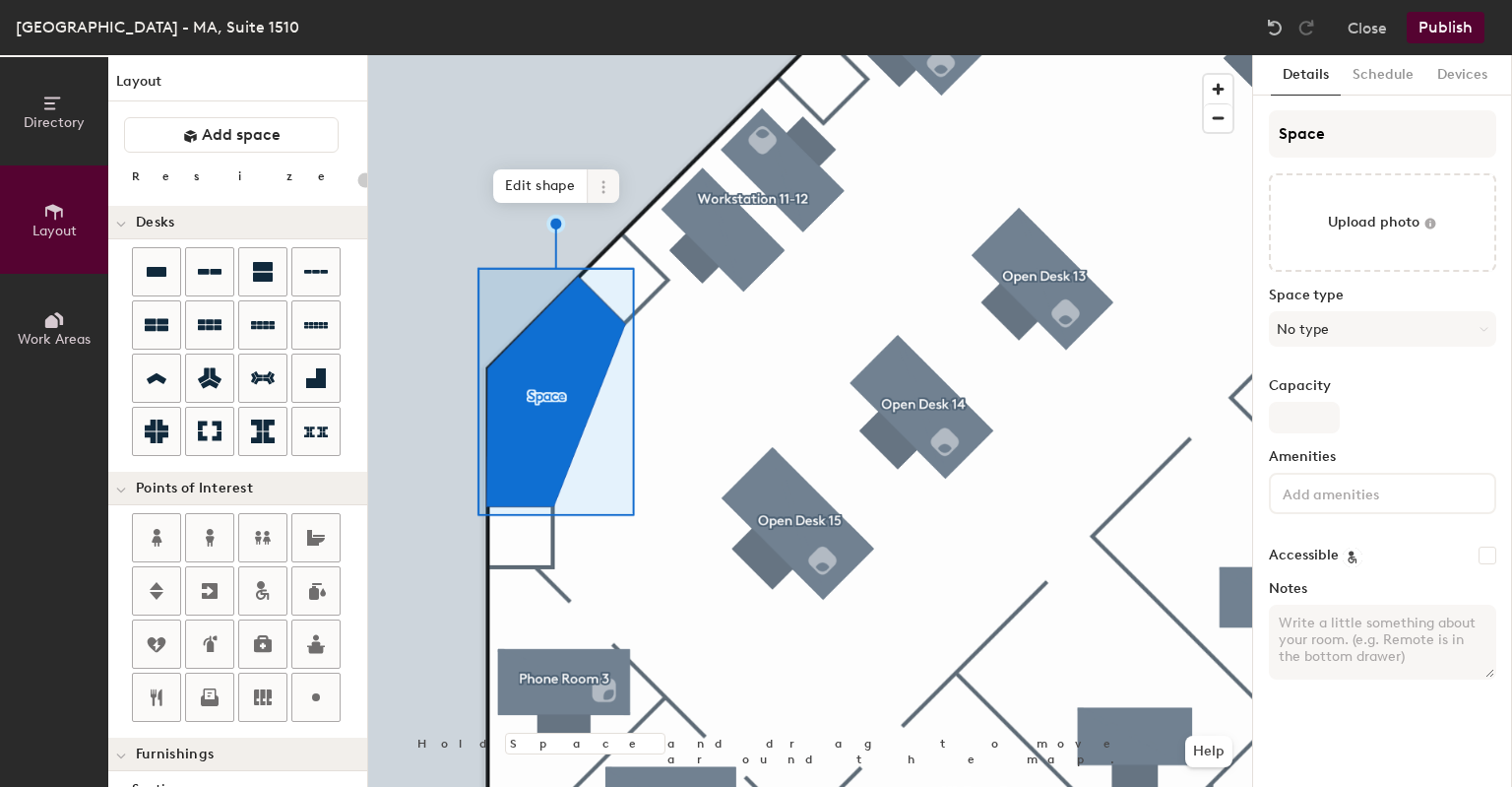 click 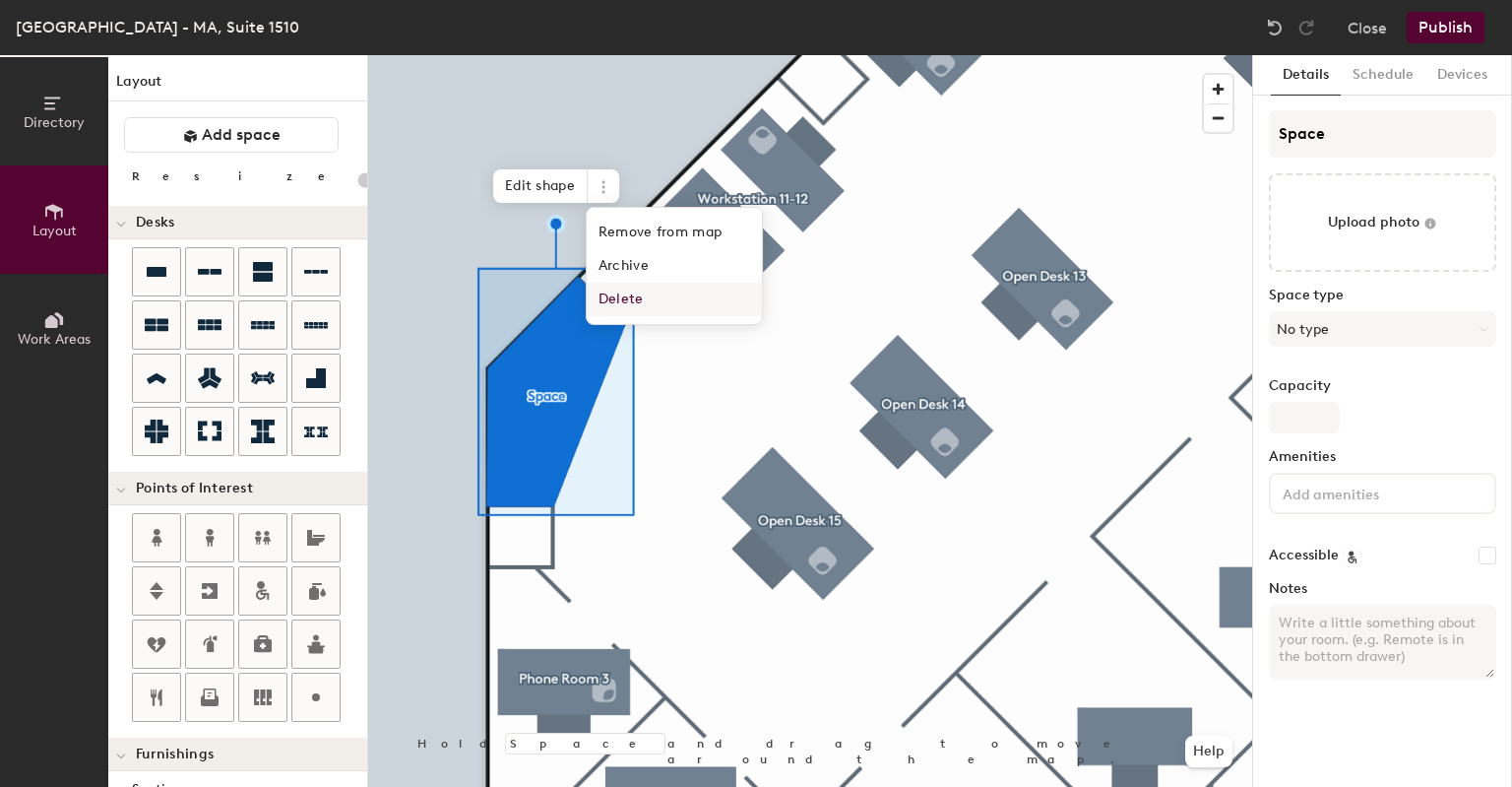 click on "Delete" 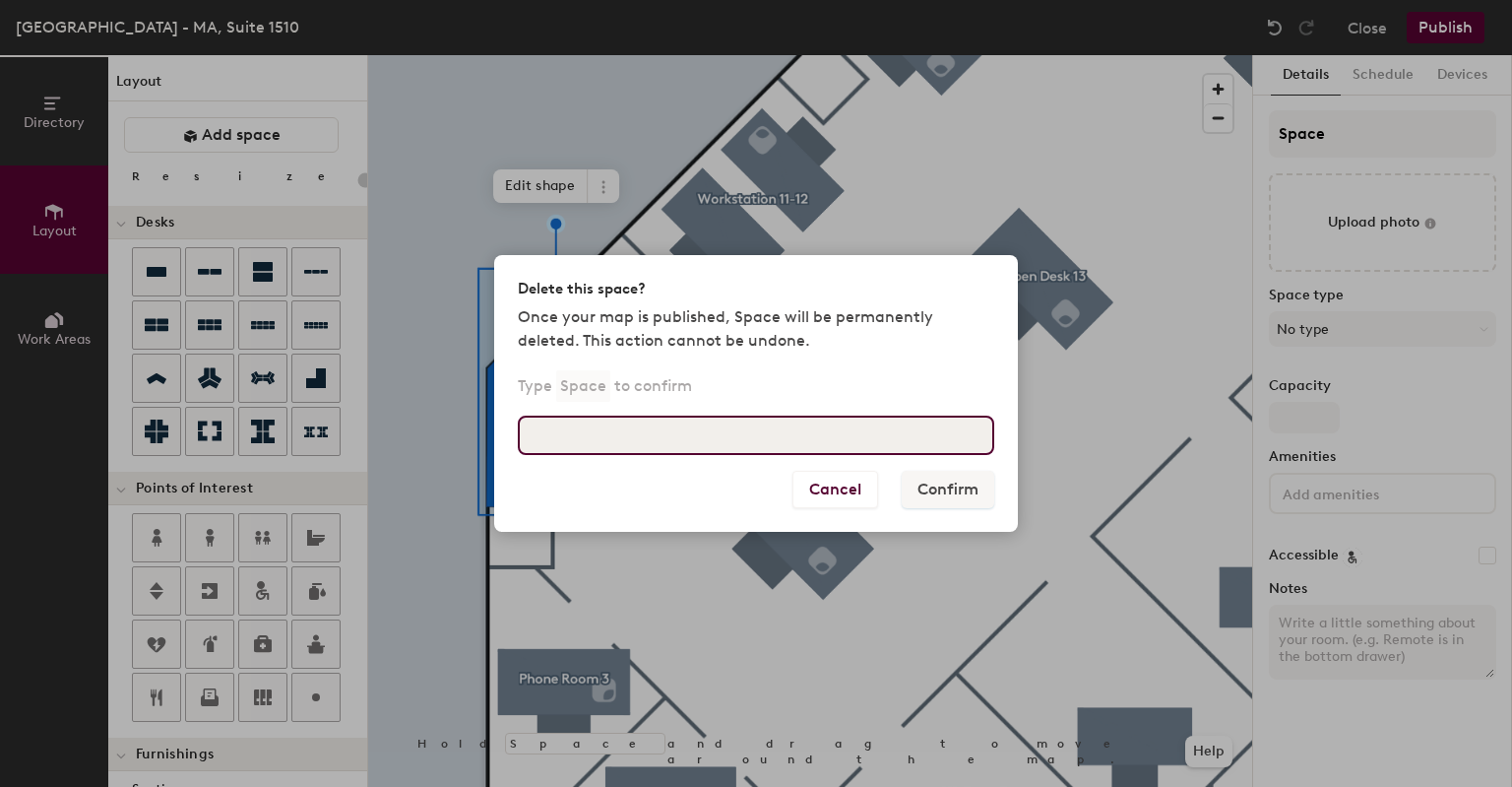 click at bounding box center (756, 435) 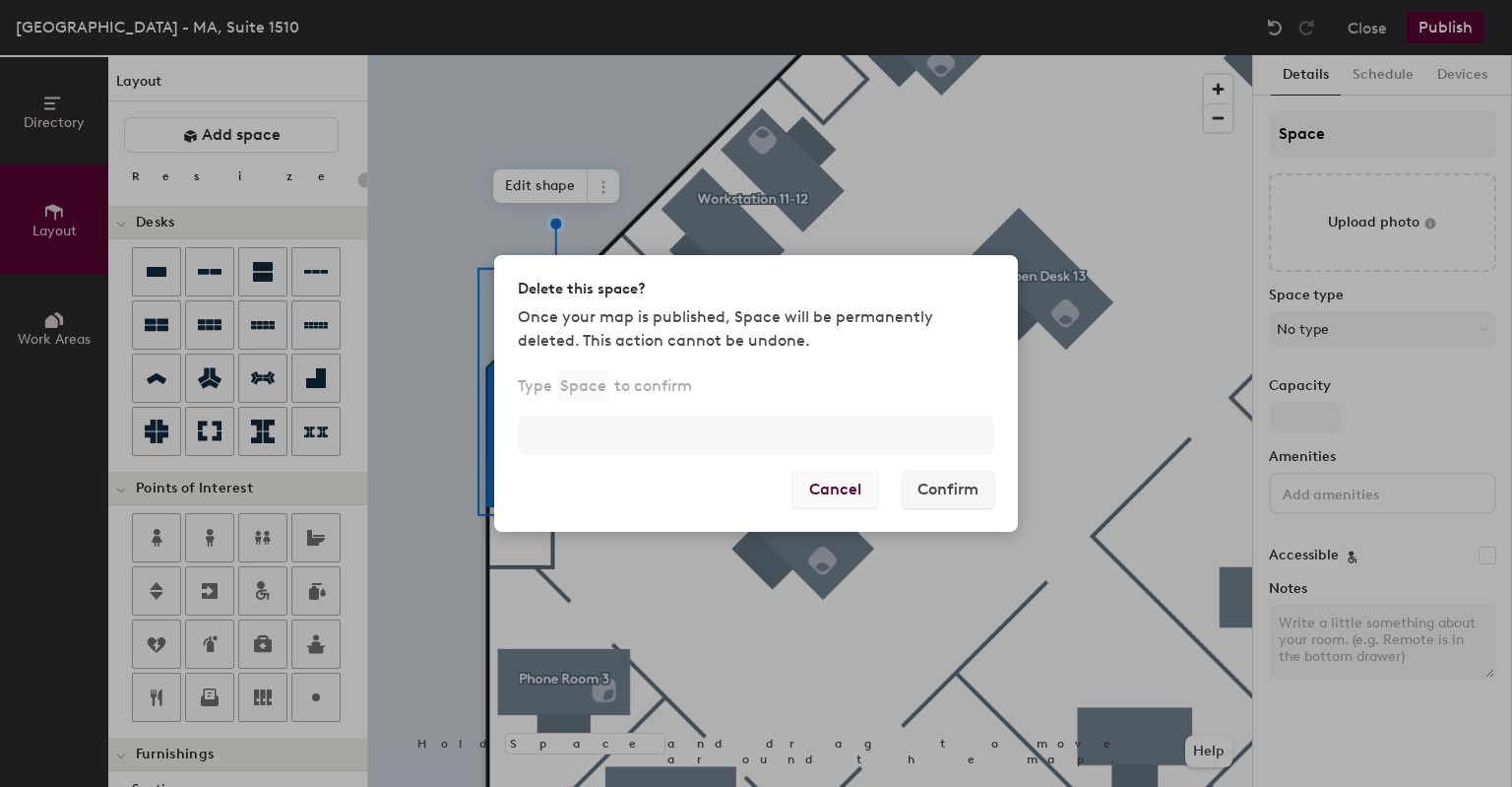 click on "Cancel" at bounding box center (835, 490) 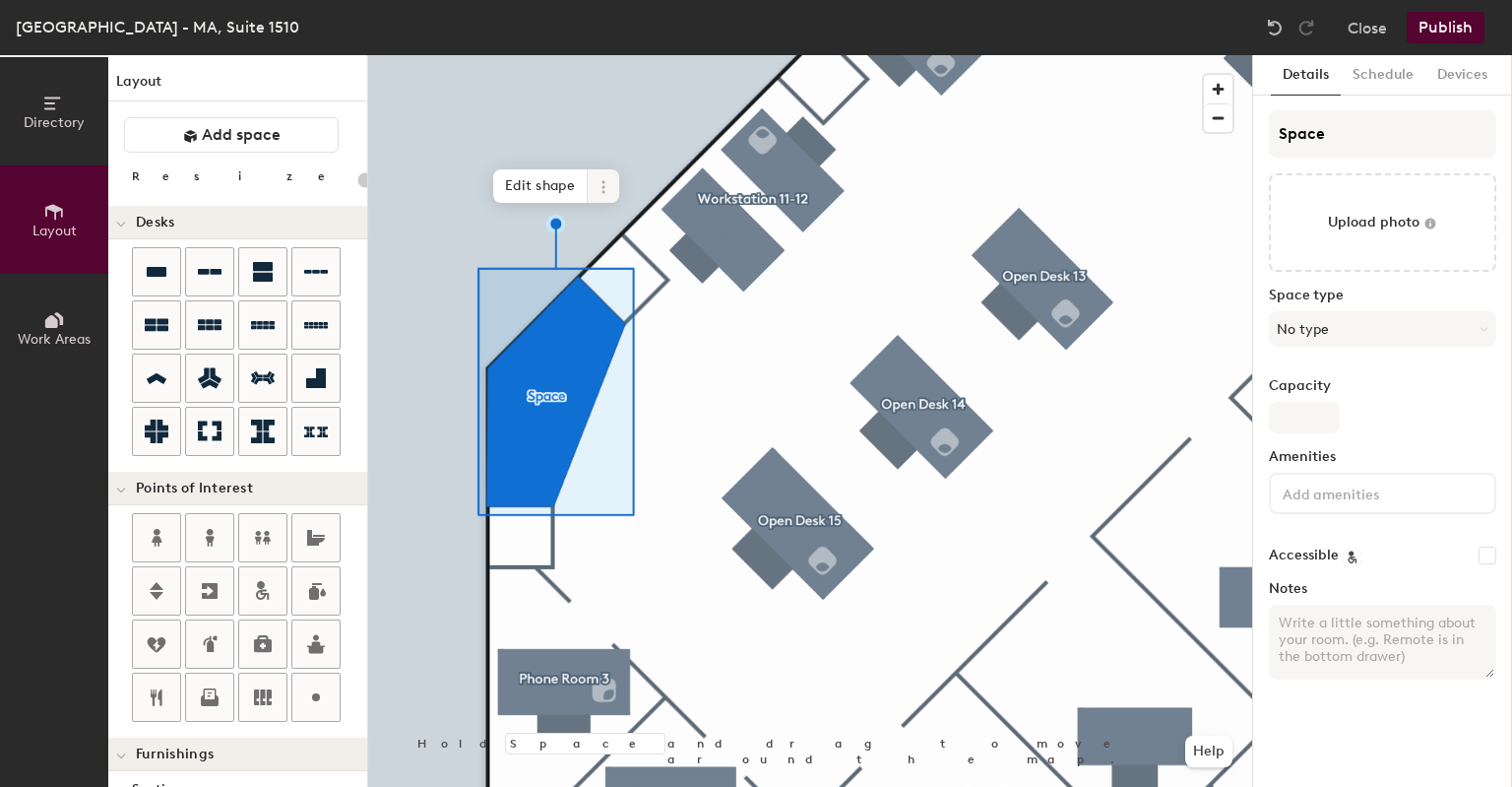 click 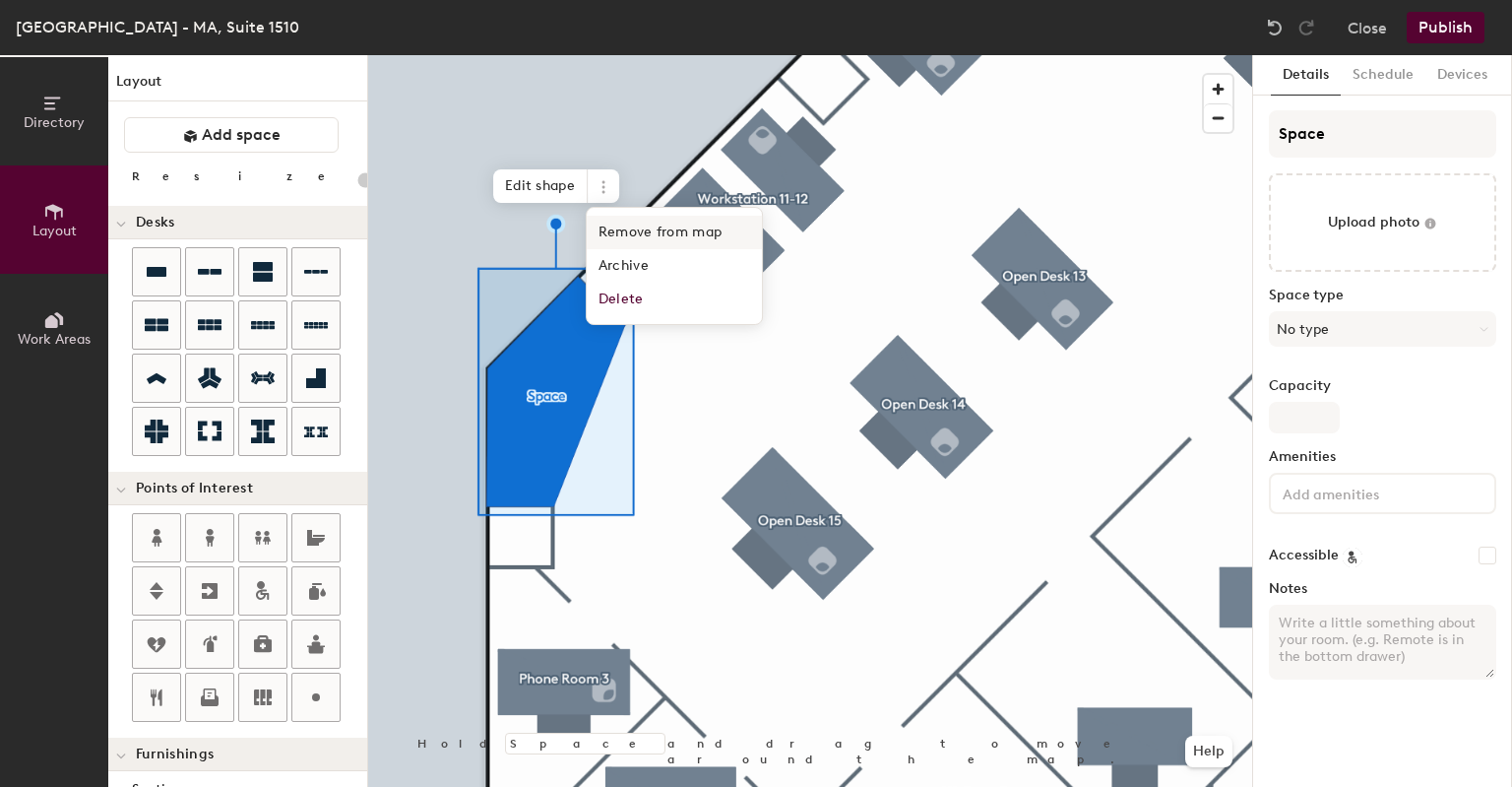 click on "Remove from map" 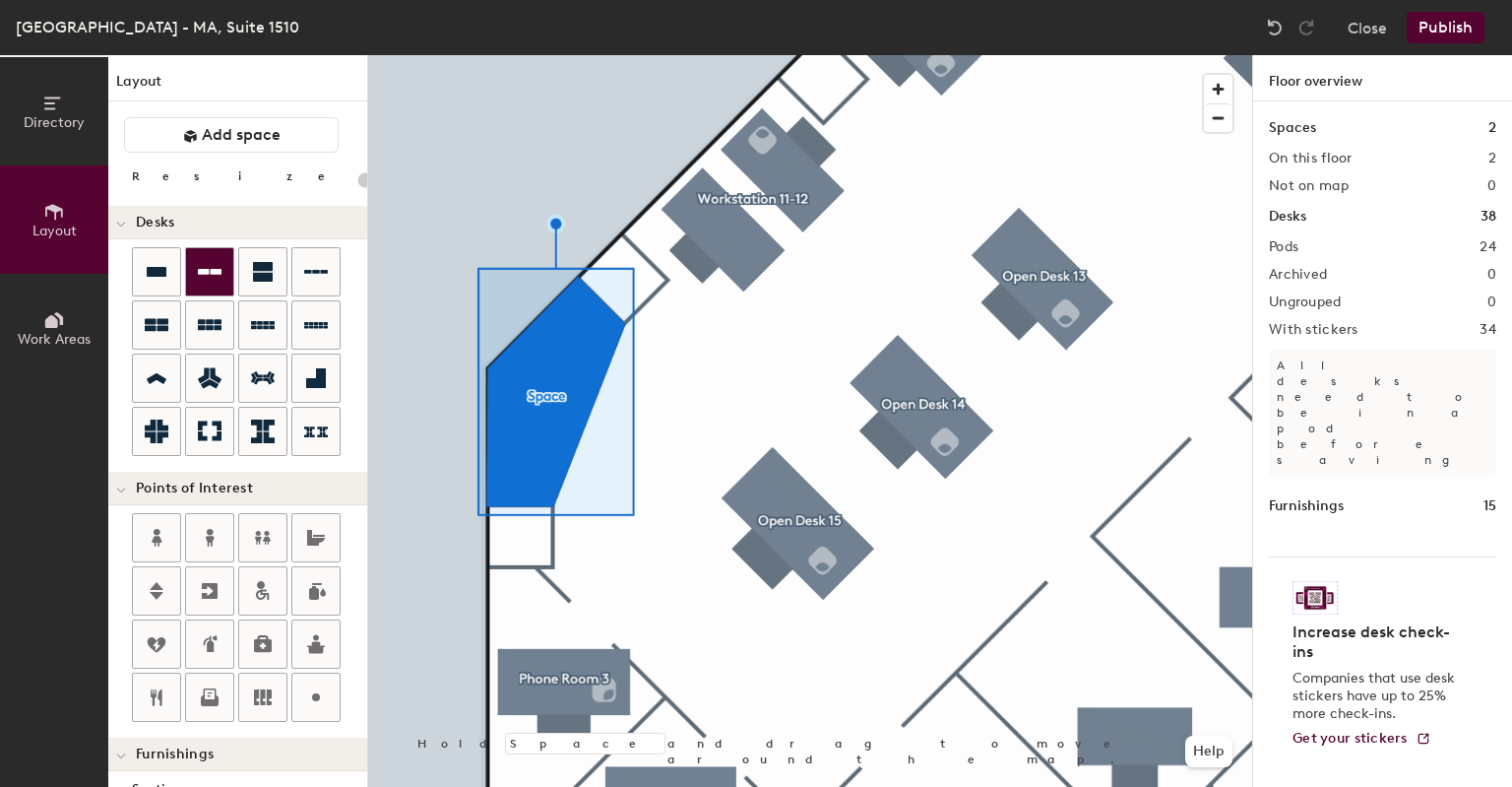 type on "20" 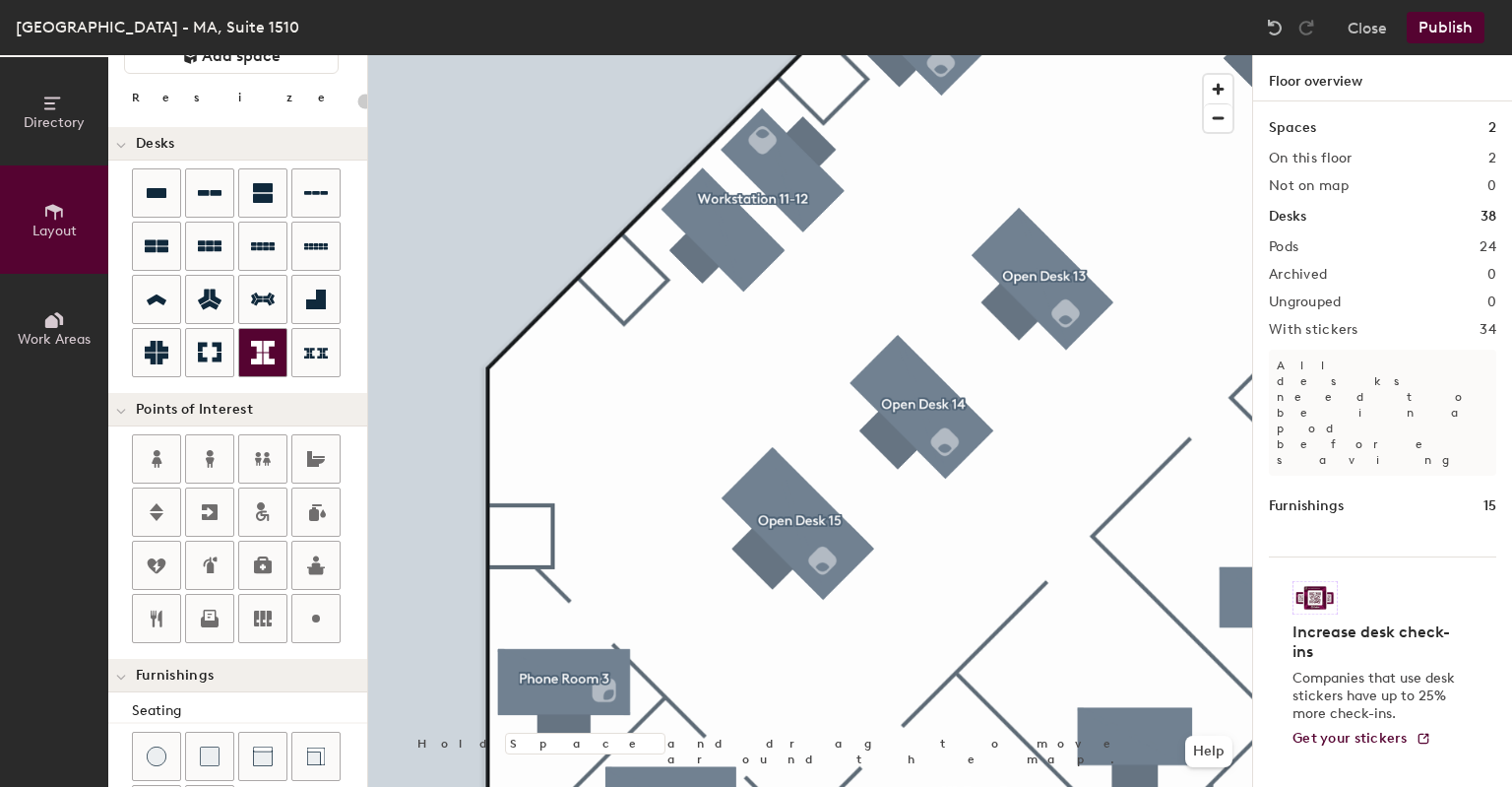 scroll, scrollTop: 0, scrollLeft: 0, axis: both 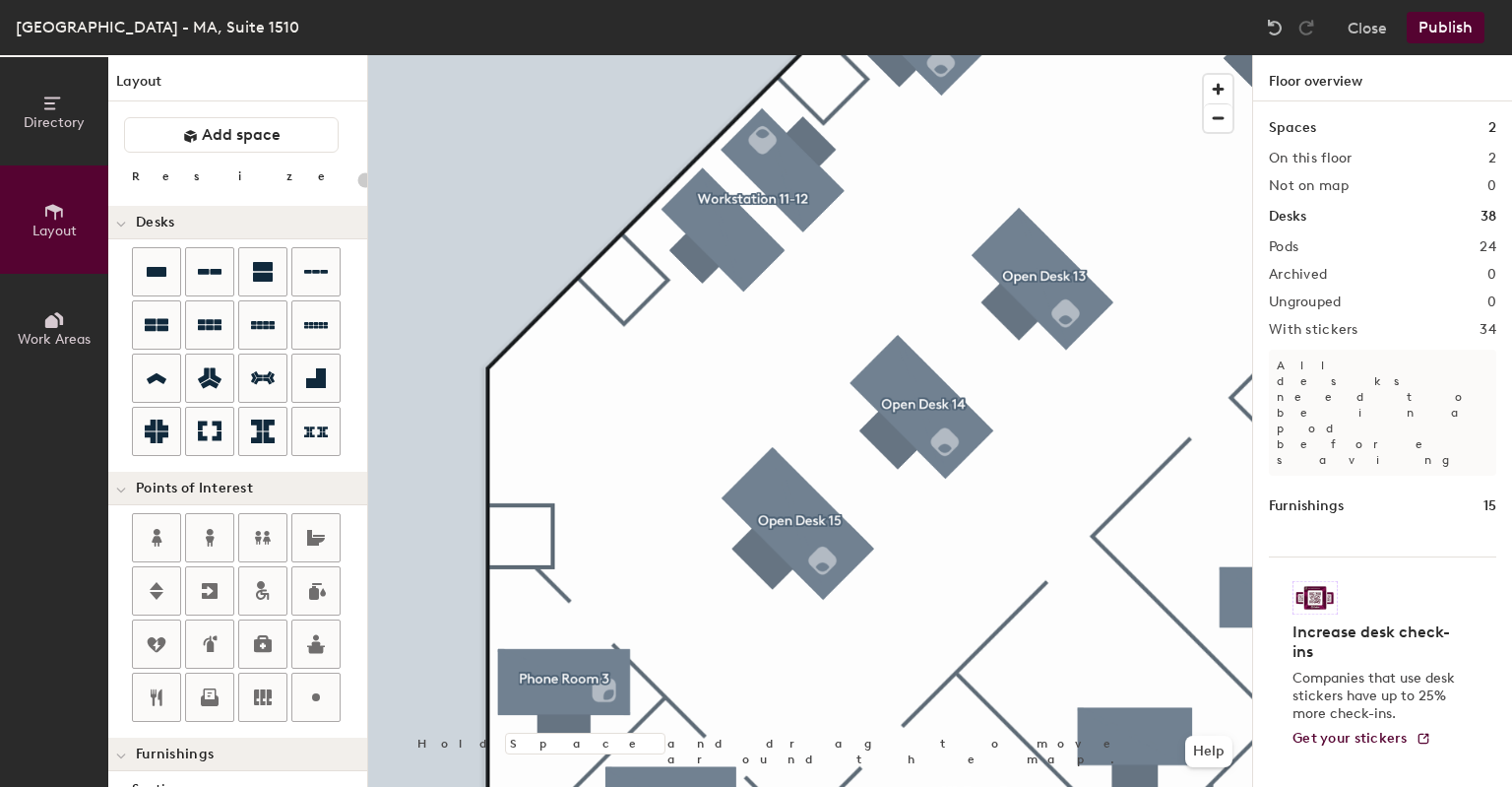 click on "Directory" 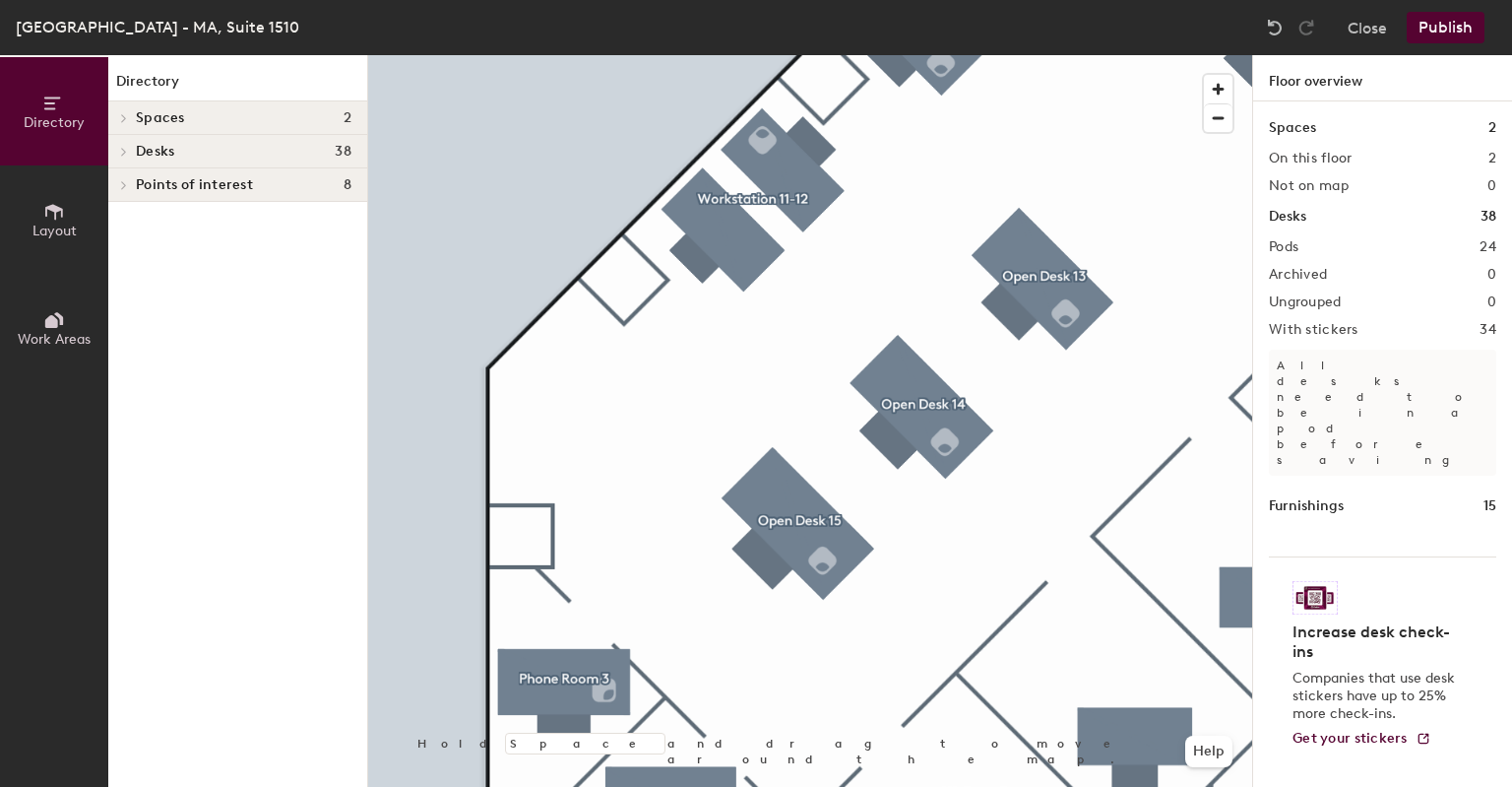 click on "Layout" 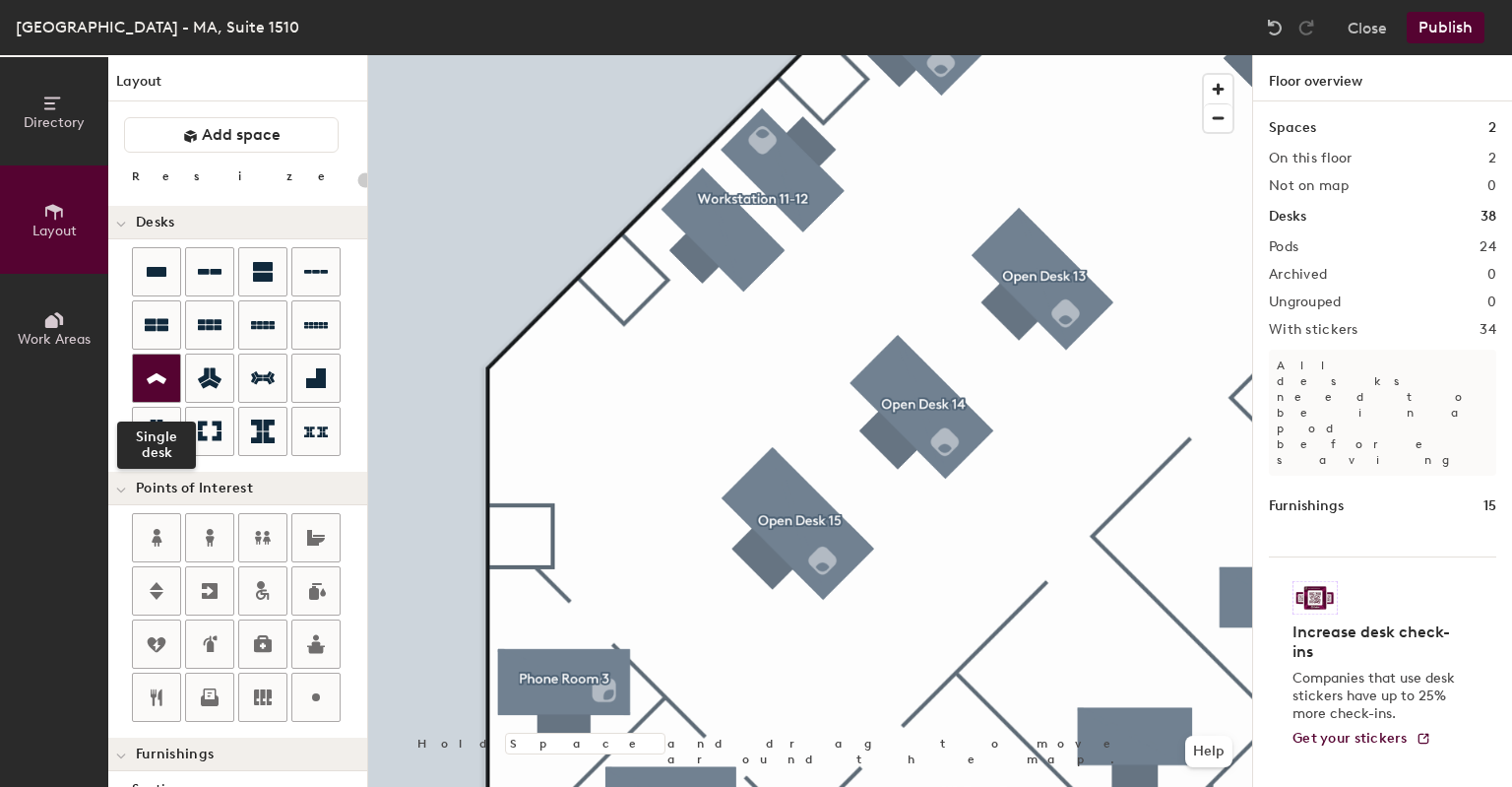click 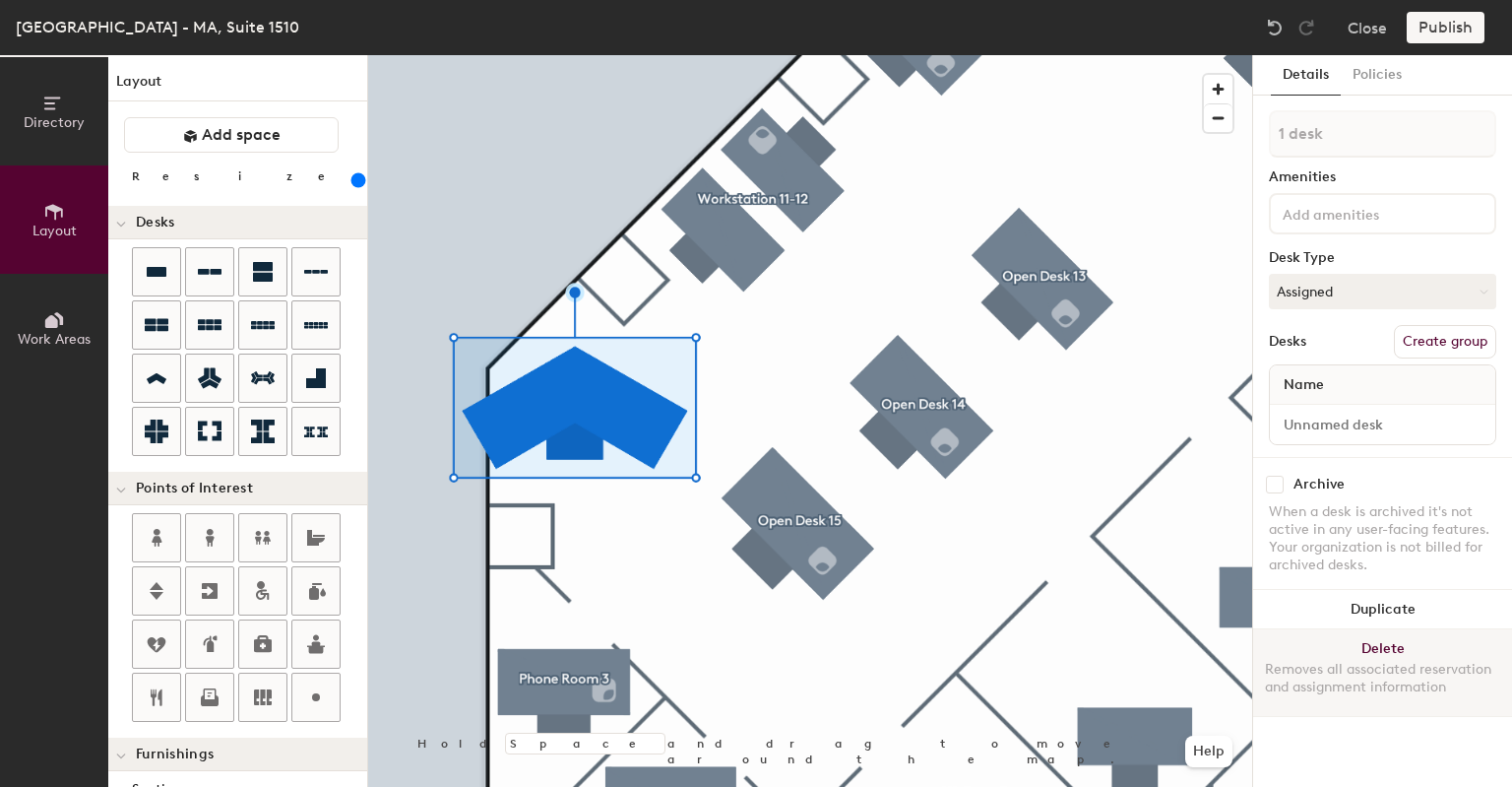 click on "Delete Removes all associated reservation and assignment information" 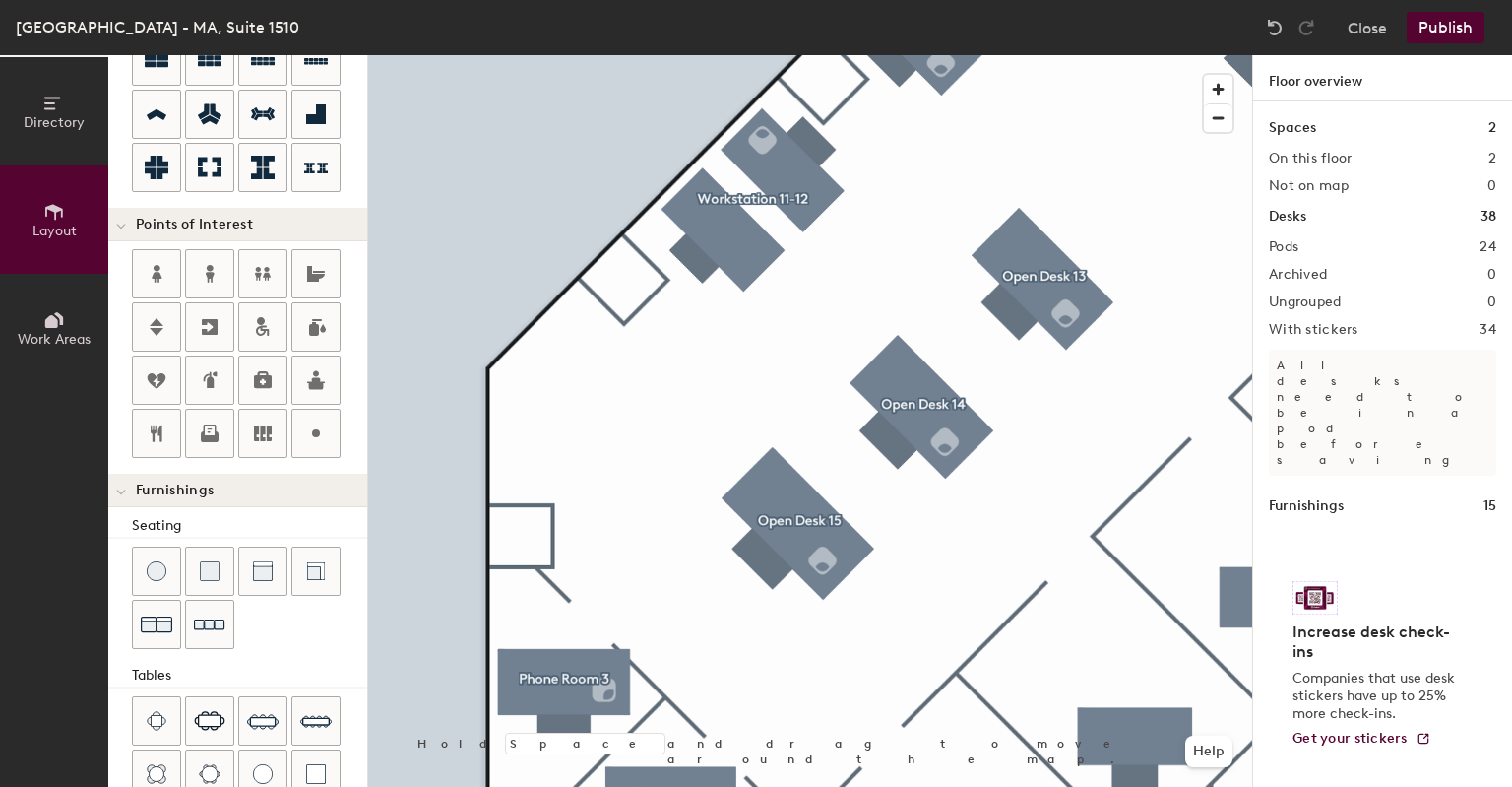 scroll, scrollTop: 295, scrollLeft: 0, axis: vertical 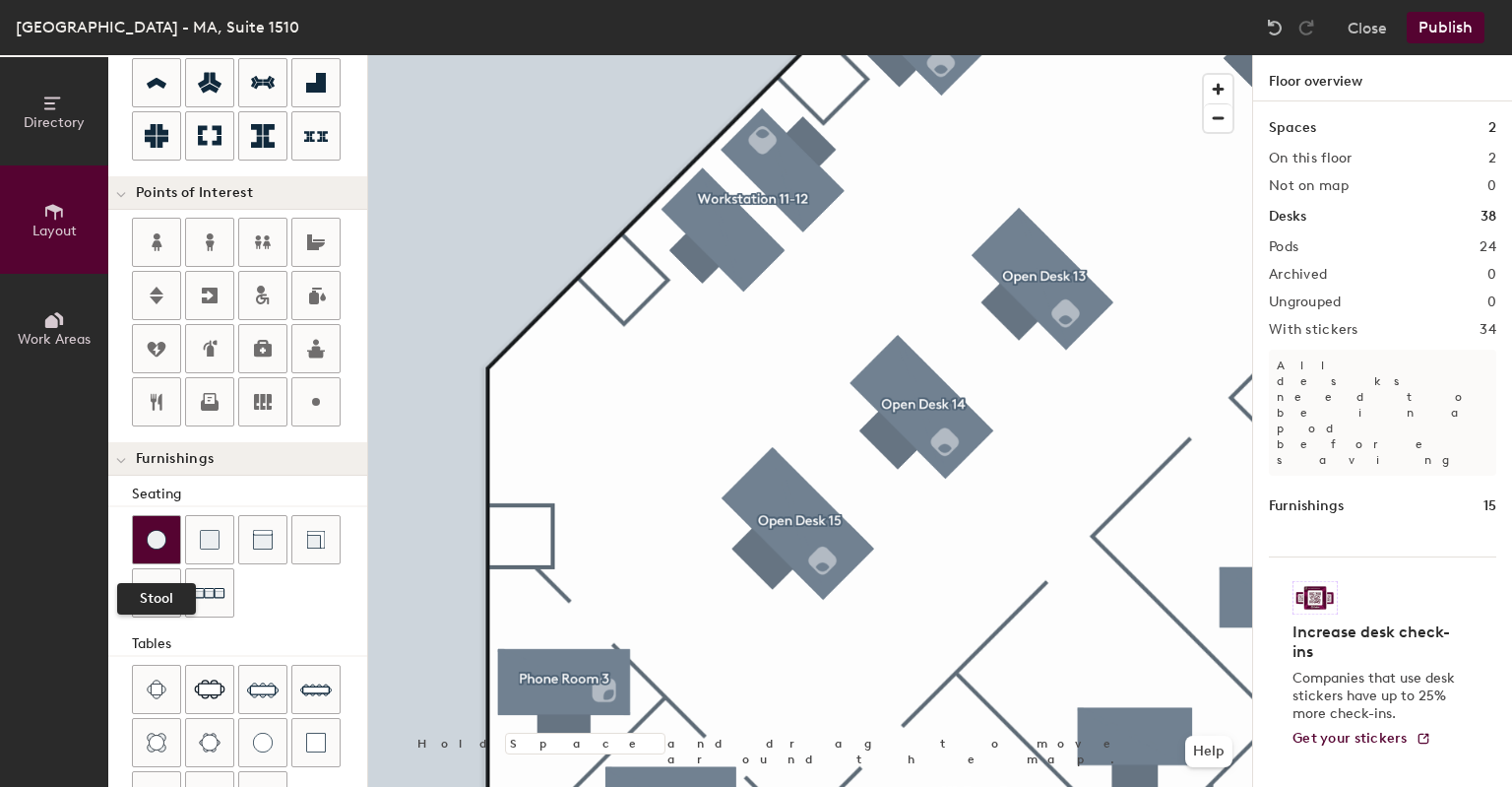 click 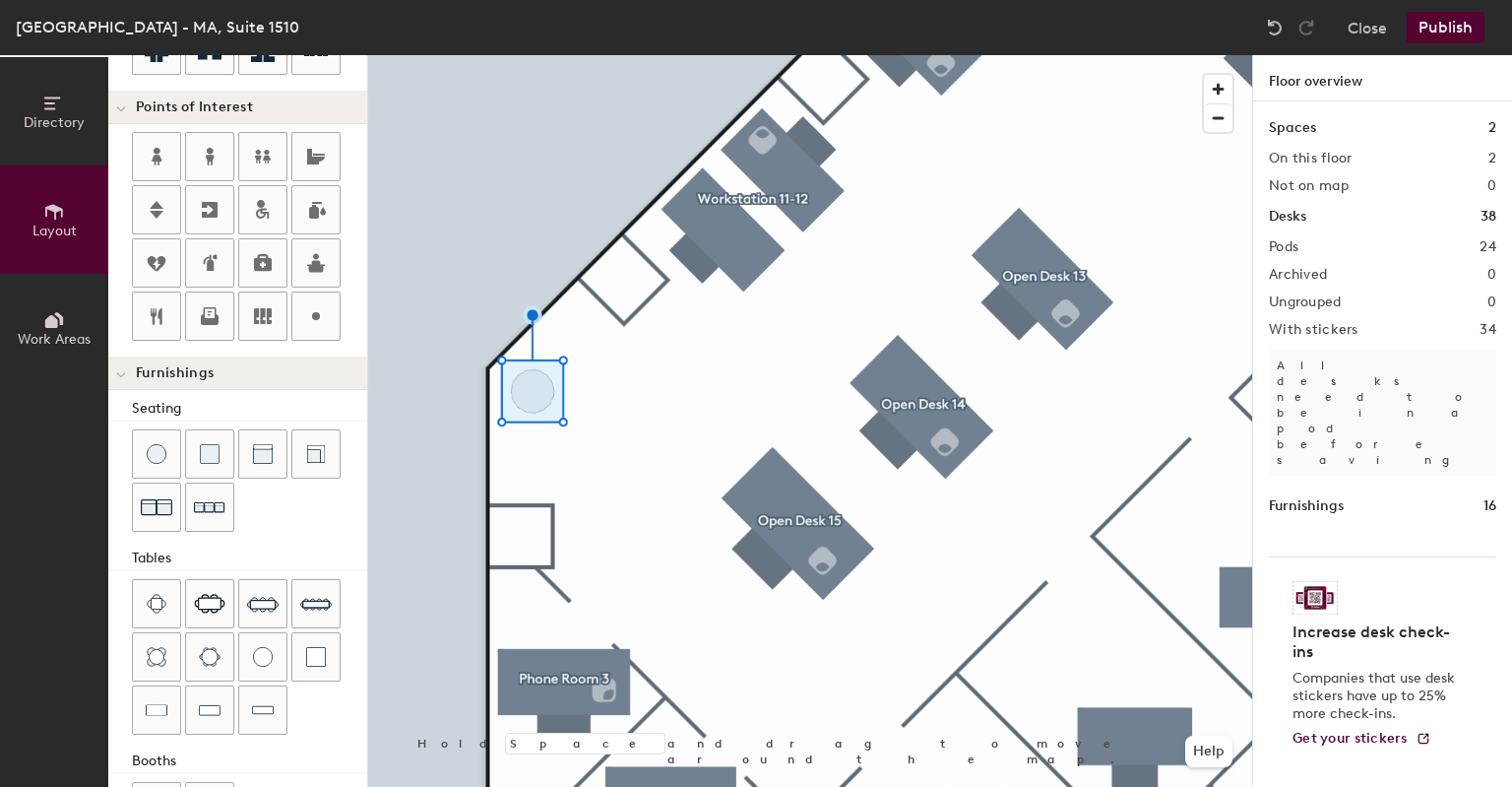 scroll, scrollTop: 351, scrollLeft: 0, axis: vertical 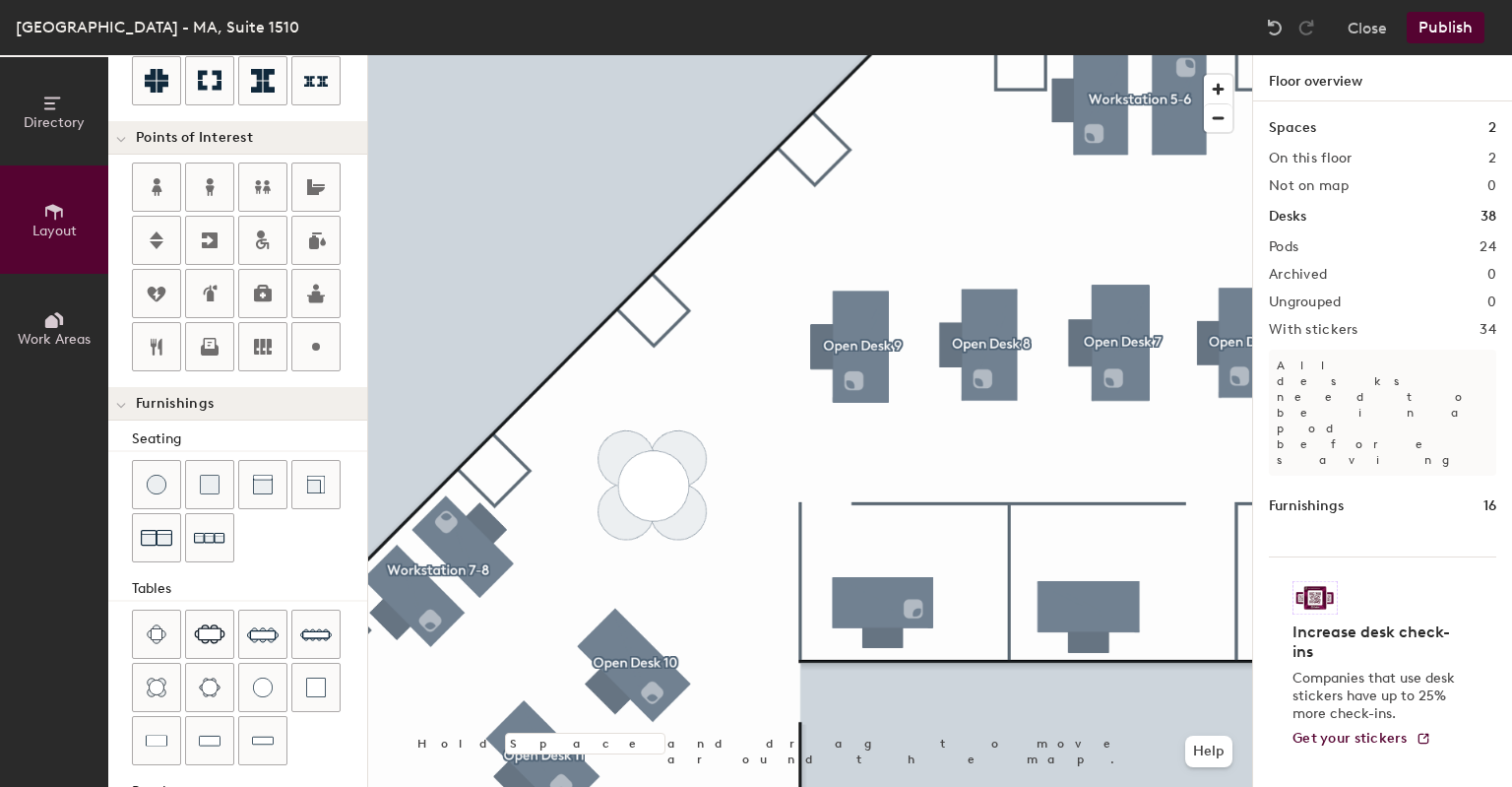click on "Directory Layout Work Areas Layout   Add space Resize Desks Points of Interest Furnishings Seating Tables Booths Hold Space and drag to move around the map. Help Floor overview Spaces 2 On this floor 2 Not on map 0 Desks 38 Pods 24 Archived 0 Ungrouped 0 With stickers 34 All desks need to be in a pod before saving Furnishings 16 Increase desk check-ins Companies that use desk stickers have up to 25% more check-ins. Get your stickers" 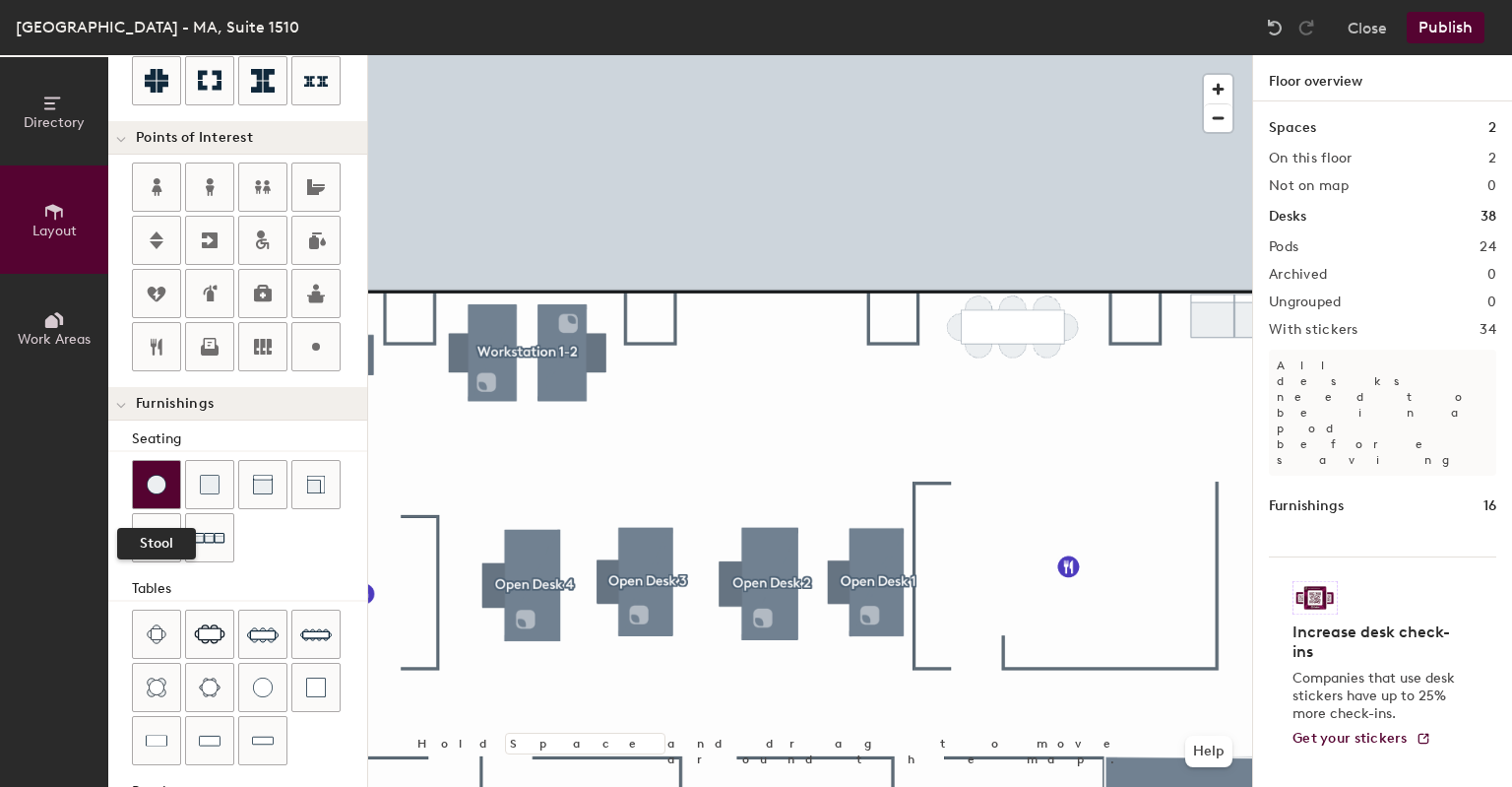 click 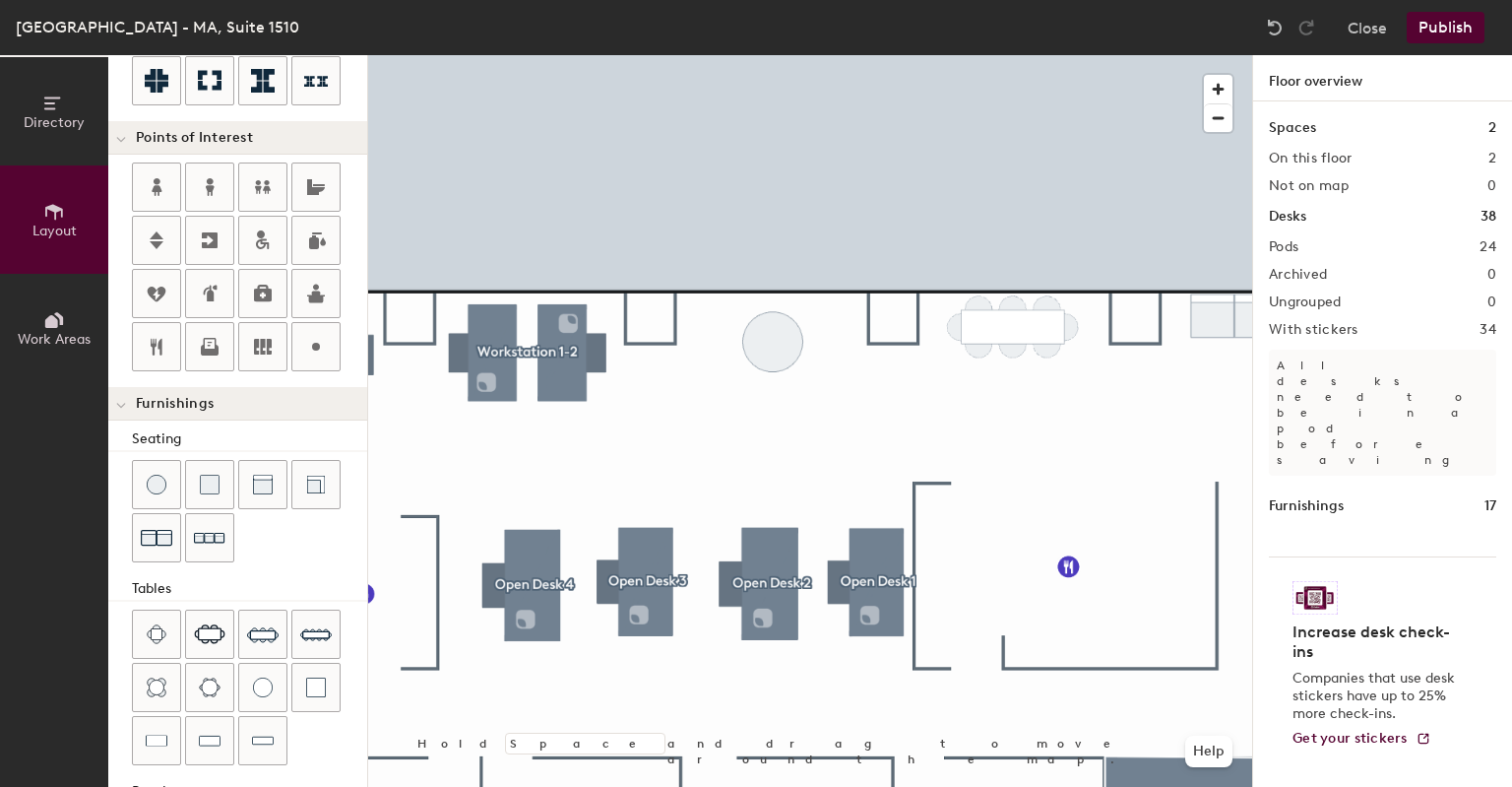 click on "Directory Layout Work Areas Layout   Add space Resize Desks Points of Interest Furnishings Seating Tables Booths Hold Space and drag to move around the map. Help Floor overview Spaces 2 On this floor 2 Not on map 0 Desks 38 Pods 24 Archived 0 Ungrouped 0 With stickers 34 All desks need to be in a pod before saving Furnishings 17 Increase desk check-ins Companies that use desk stickers have up to 25% more check-ins. Get your stickers" 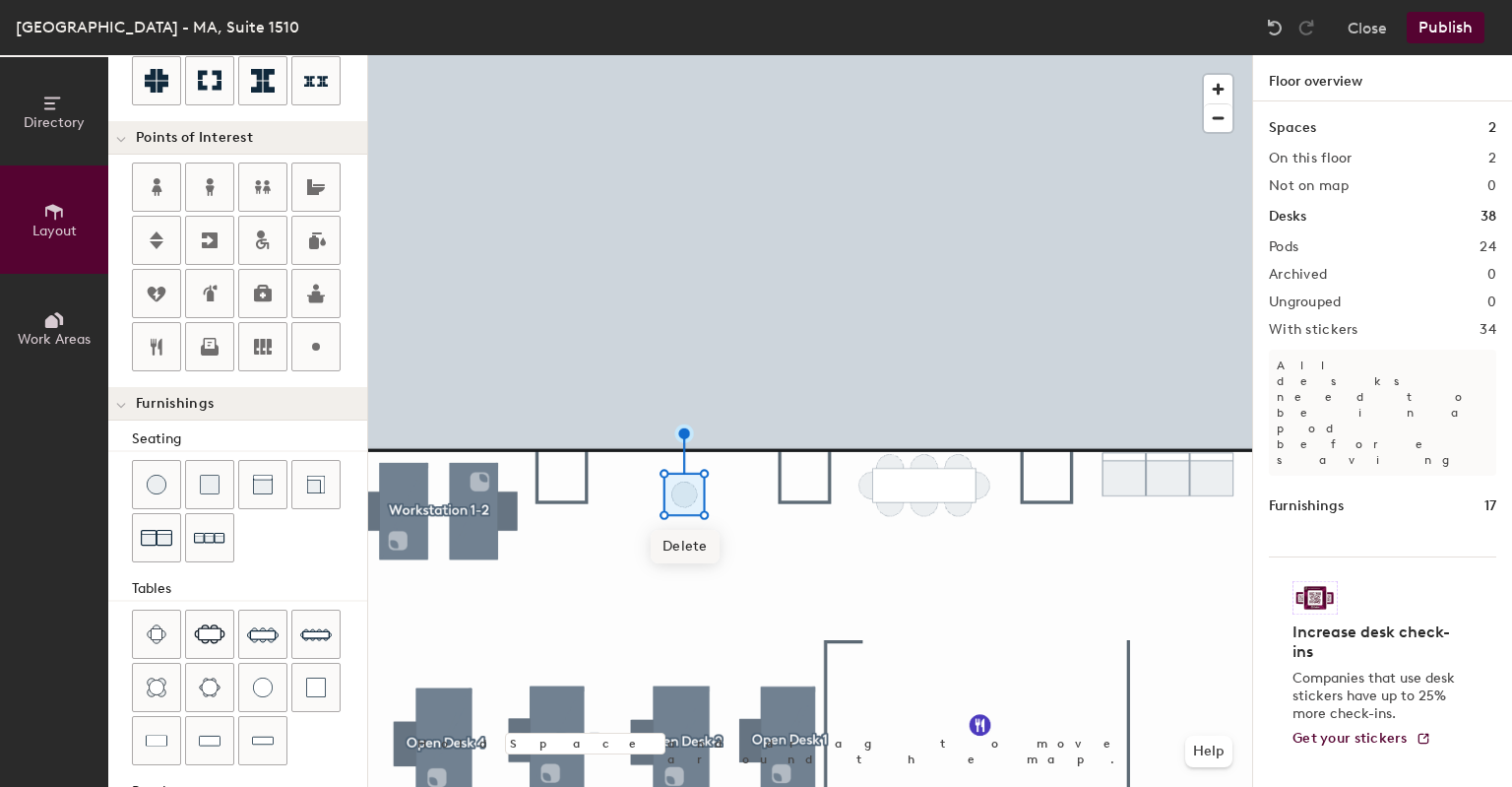click on "Delete" 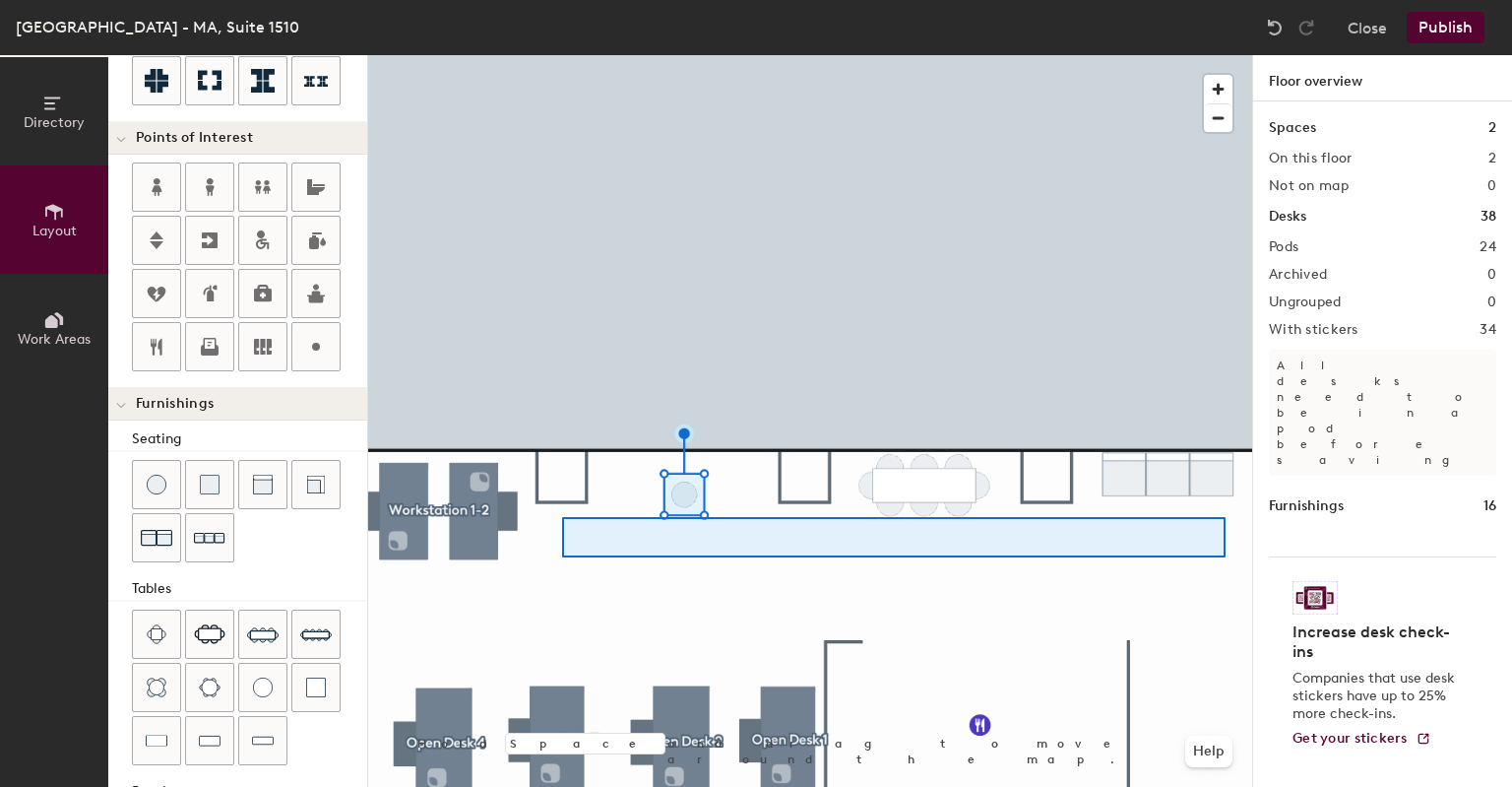 click 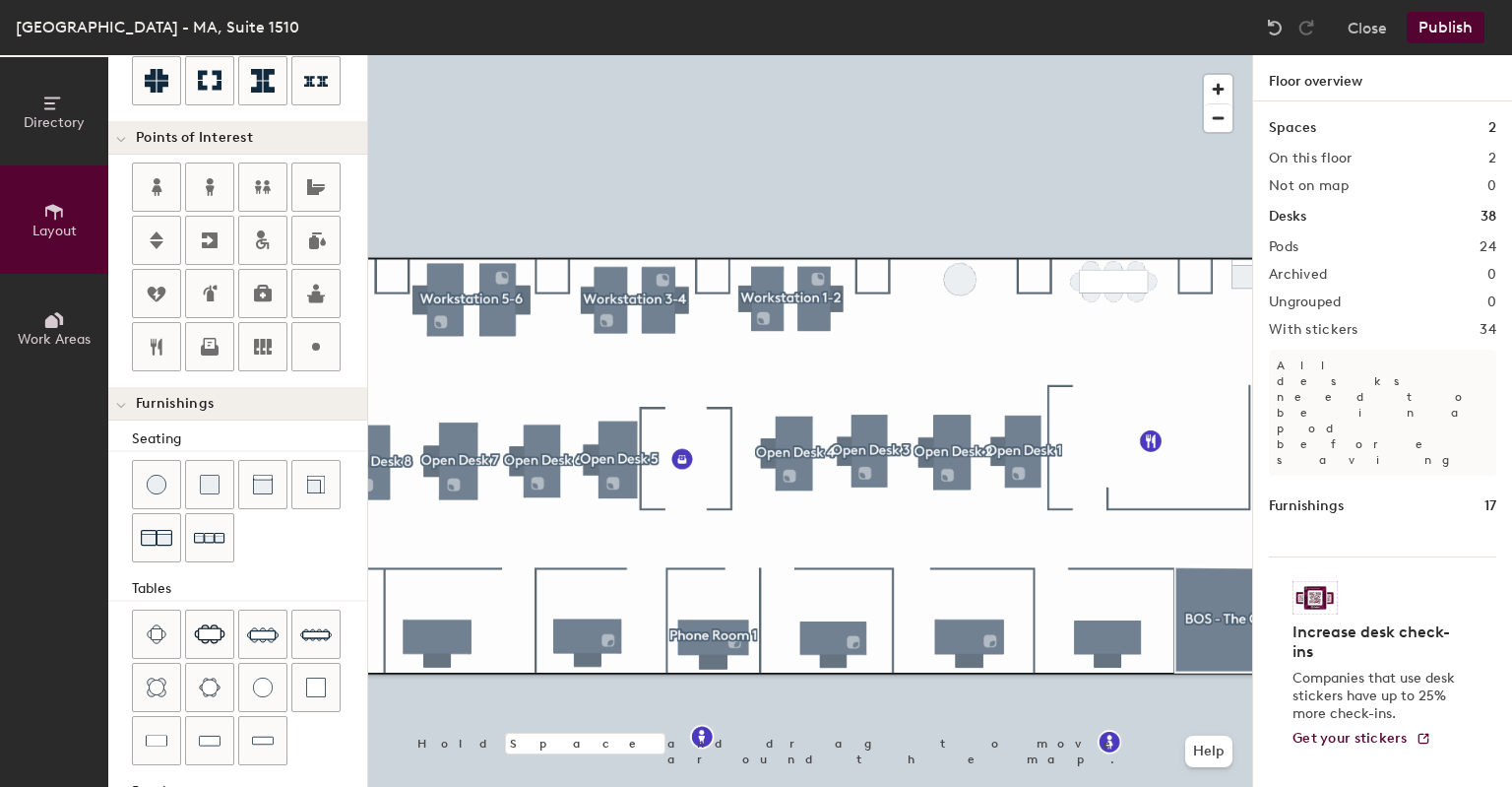 type on "20" 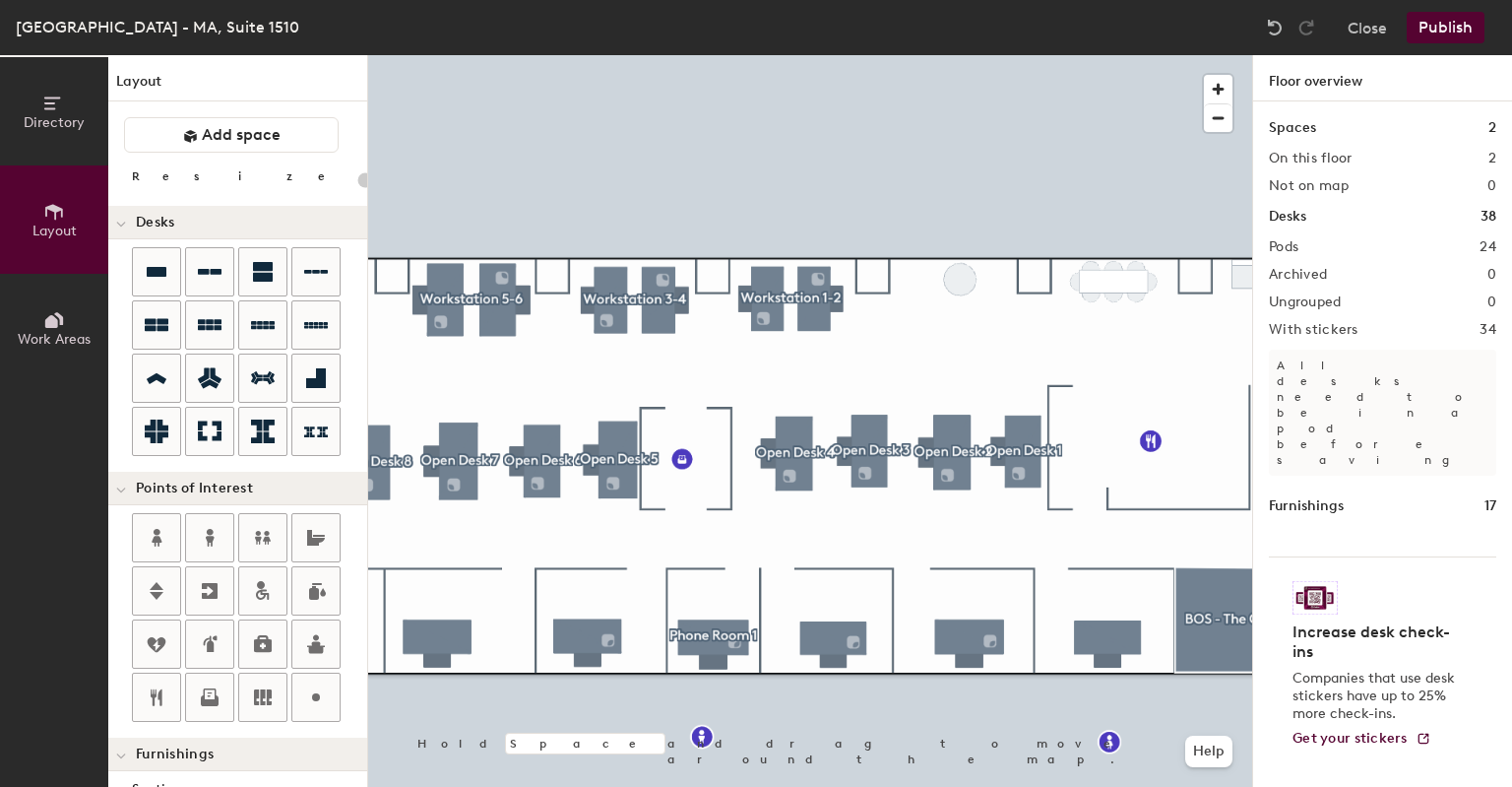 scroll, scrollTop: 0, scrollLeft: 0, axis: both 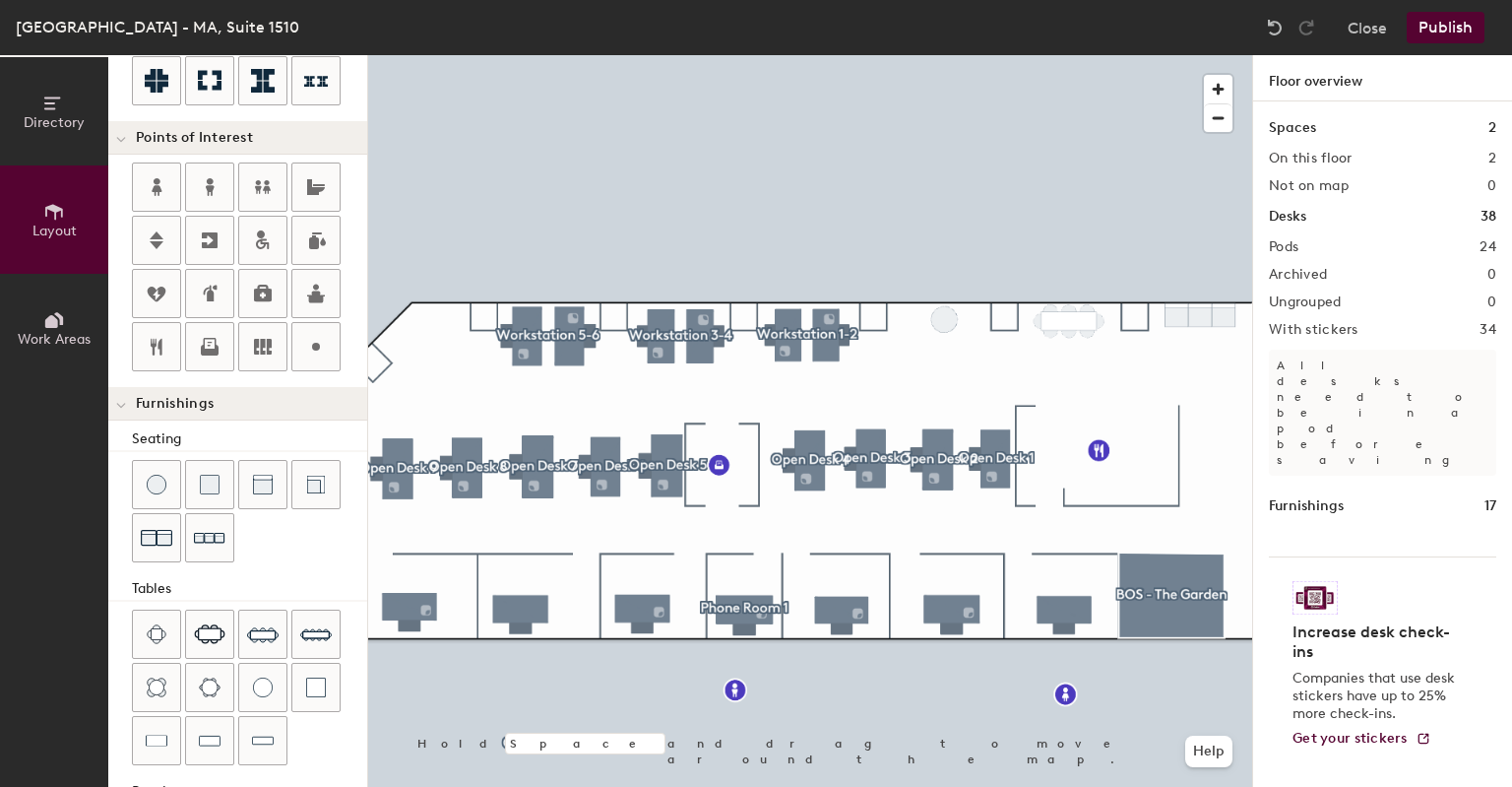 click on "Publish" 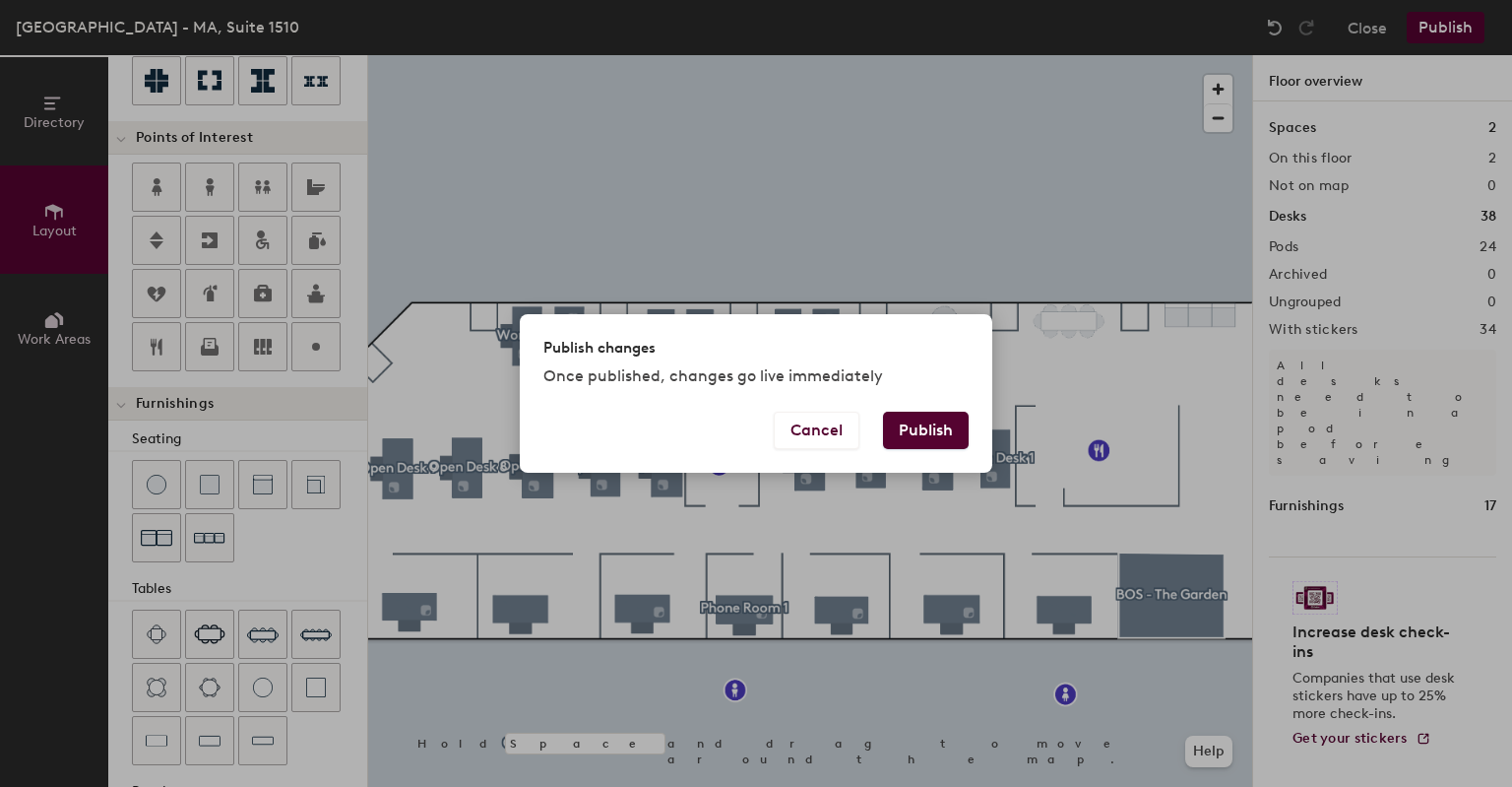 click on "Publish" at bounding box center [925, 430] 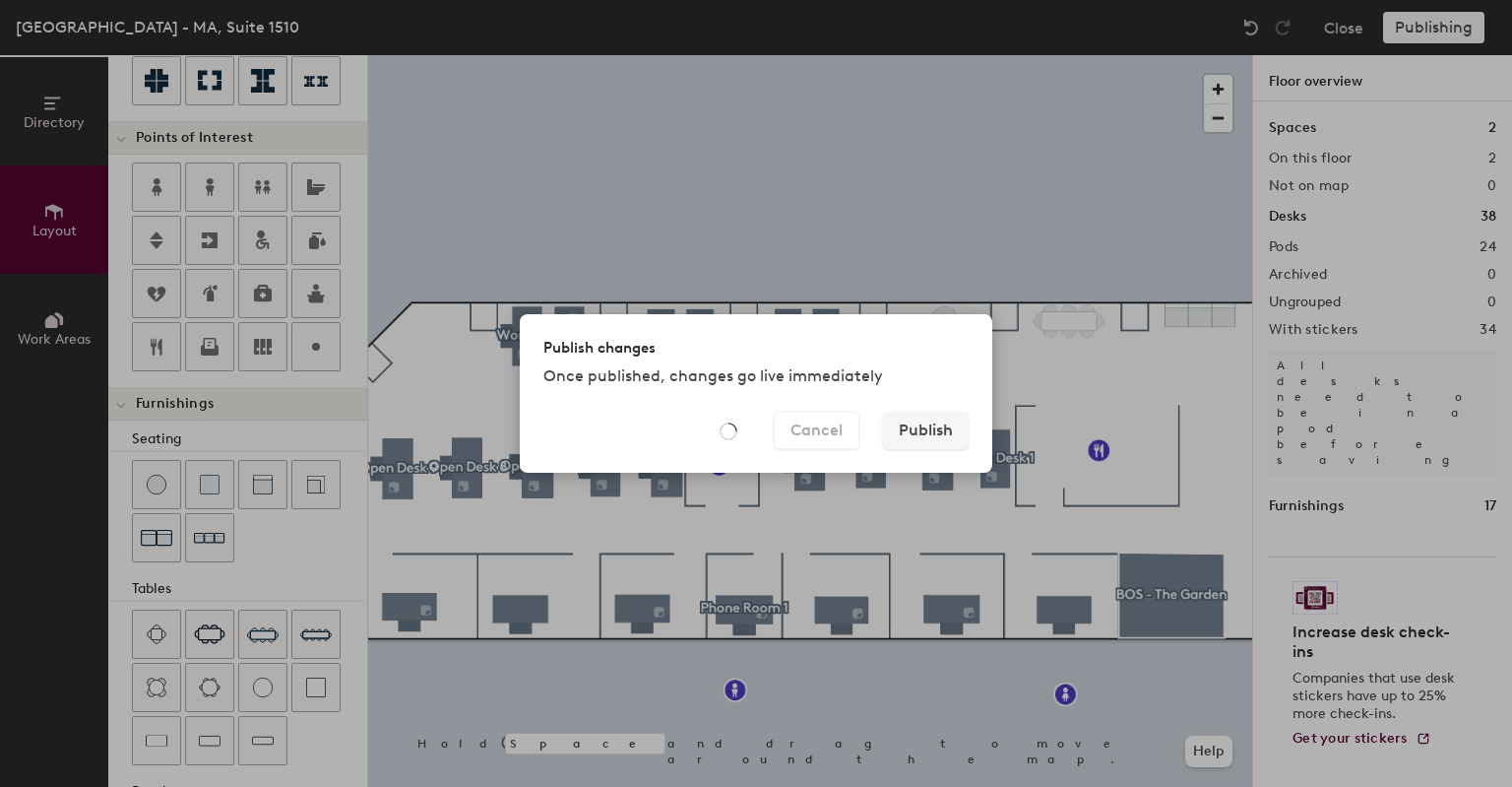 type on "20" 